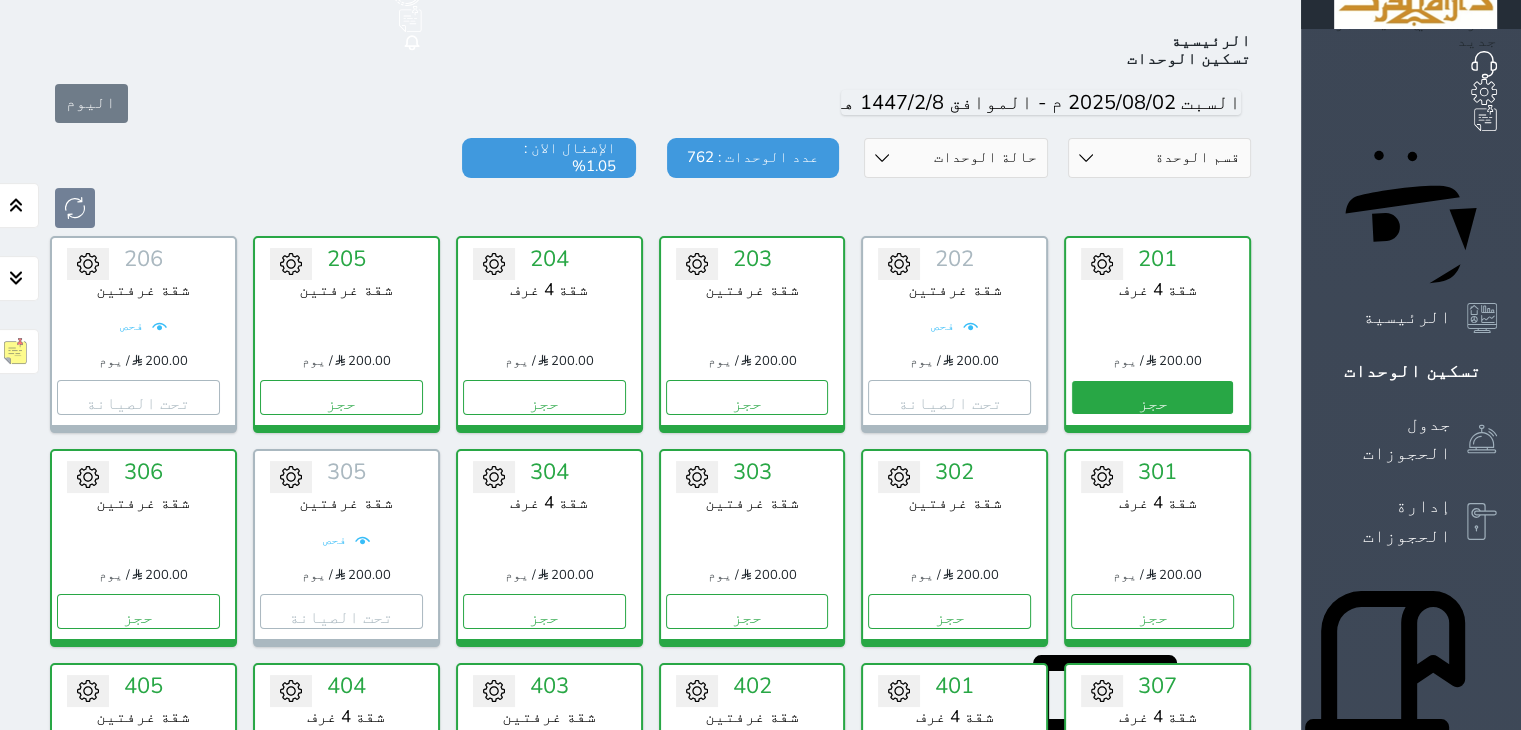 scroll, scrollTop: 0, scrollLeft: 0, axis: both 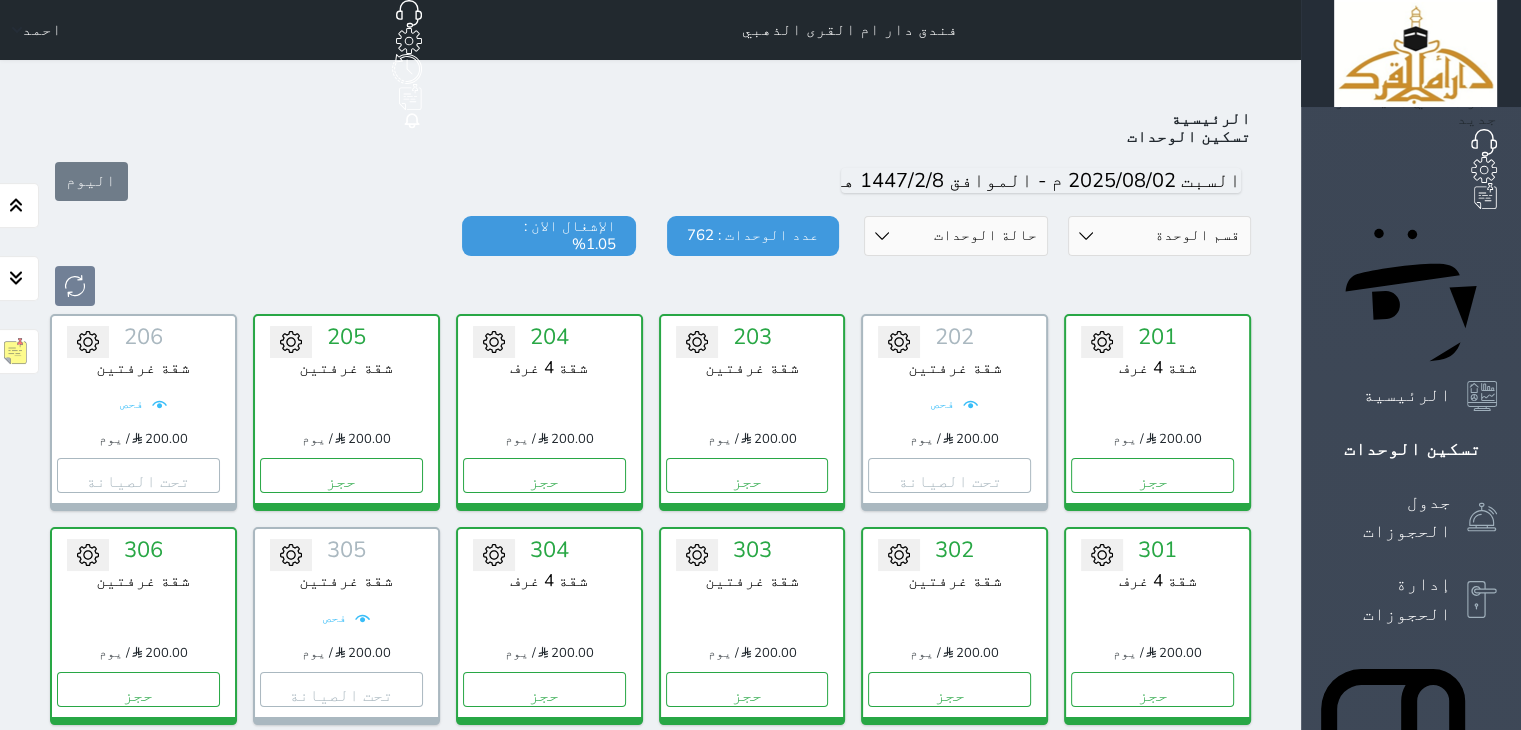 click on "اليوم" at bounding box center [650, 181] 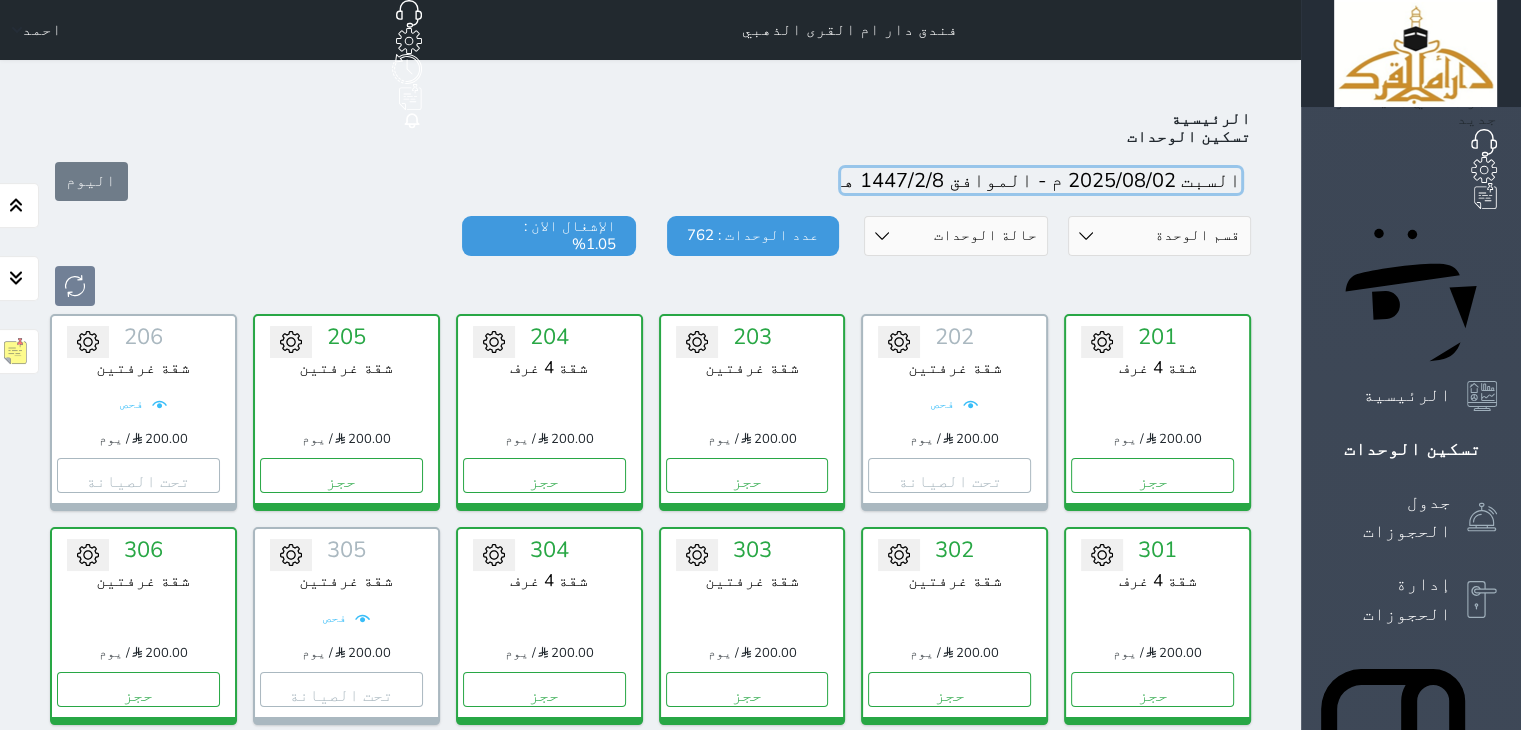click at bounding box center (1041, 180) 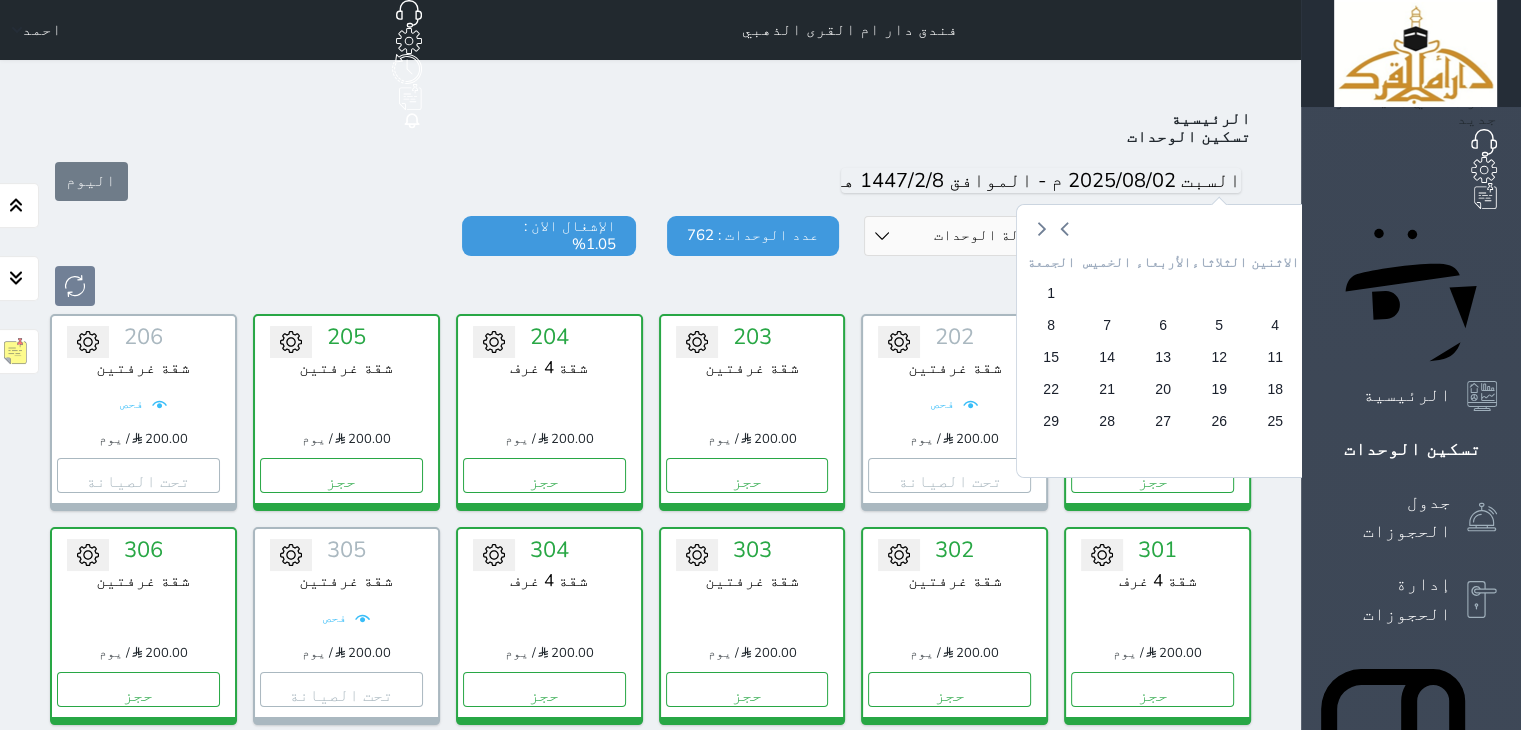 click on "3" at bounding box center (1331, 325) 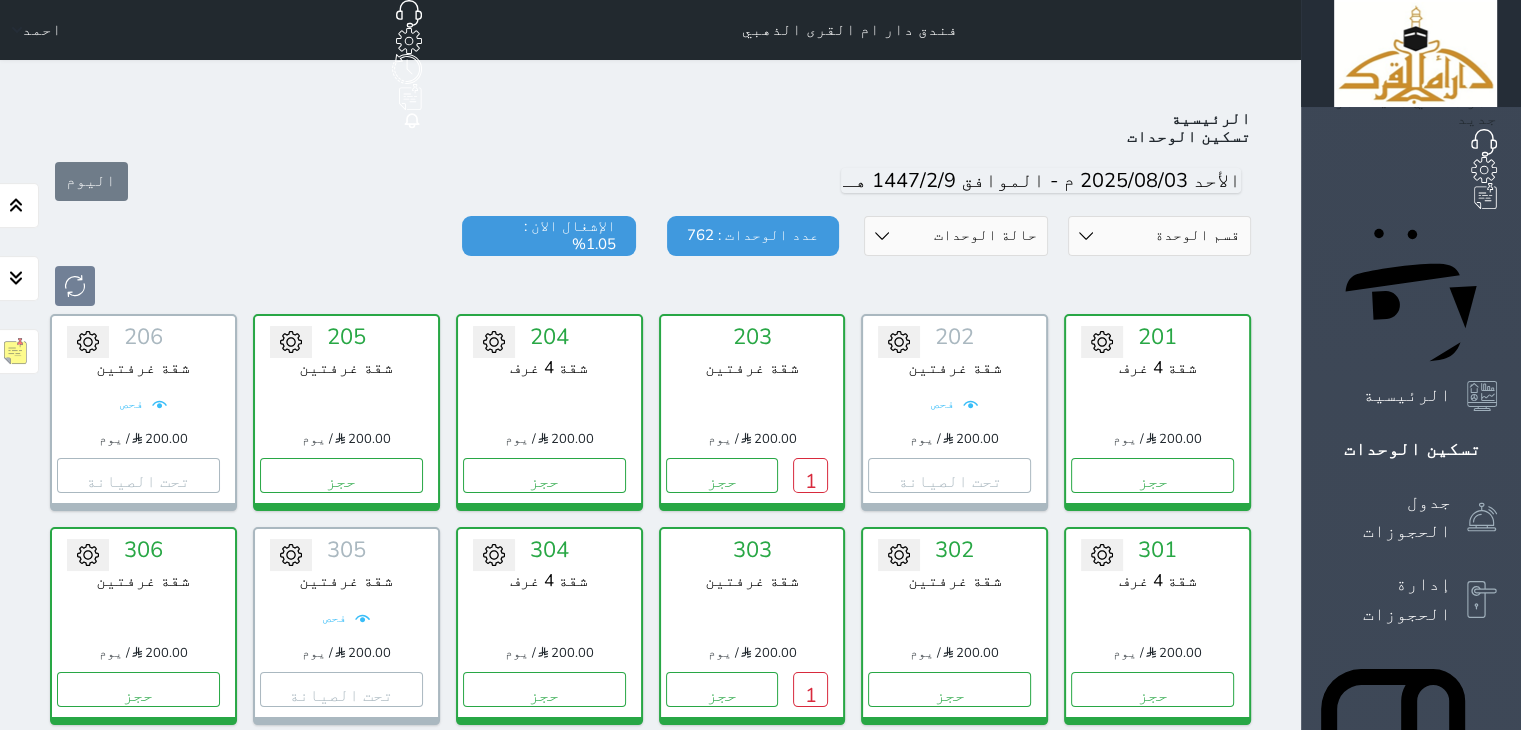 scroll, scrollTop: 78, scrollLeft: 0, axis: vertical 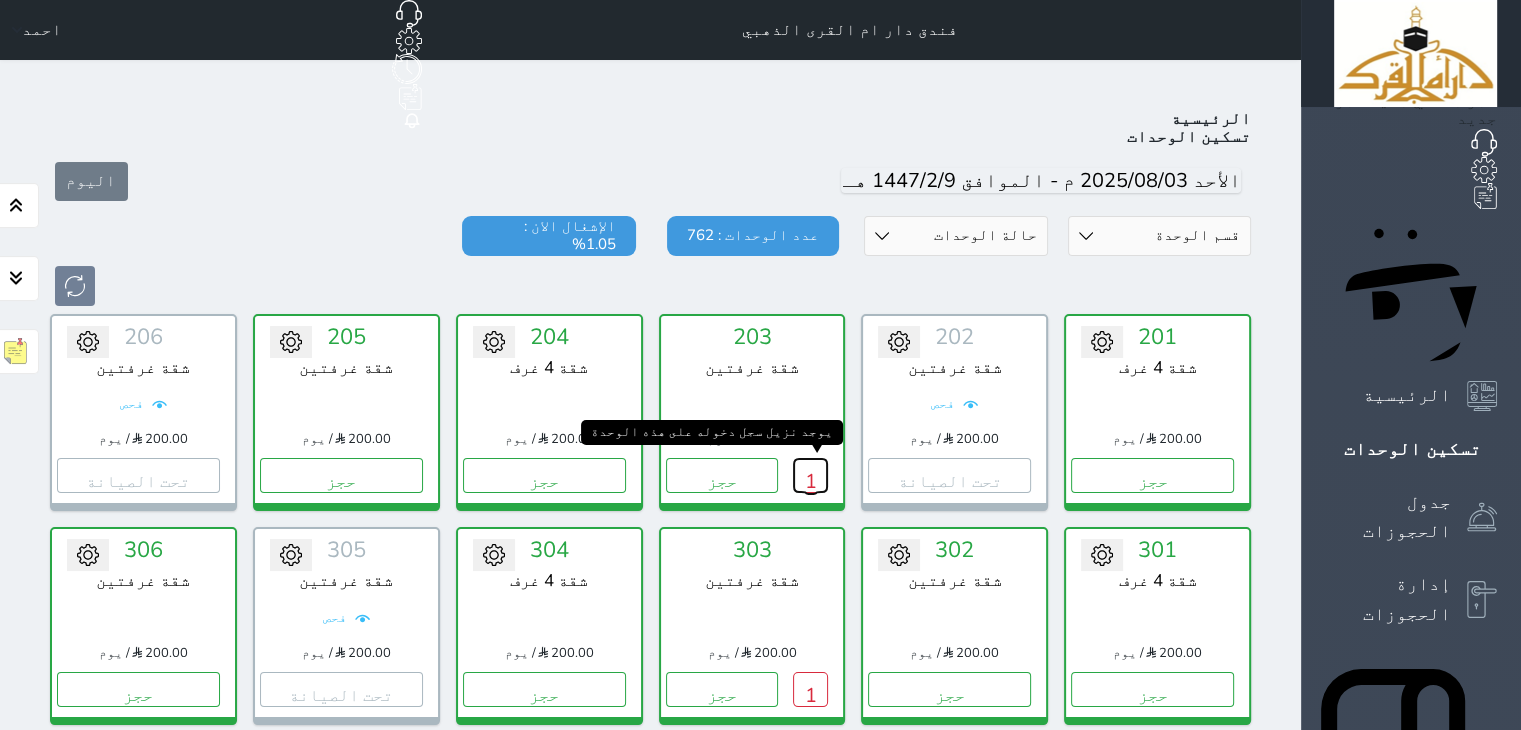 click on "1" at bounding box center [810, 475] 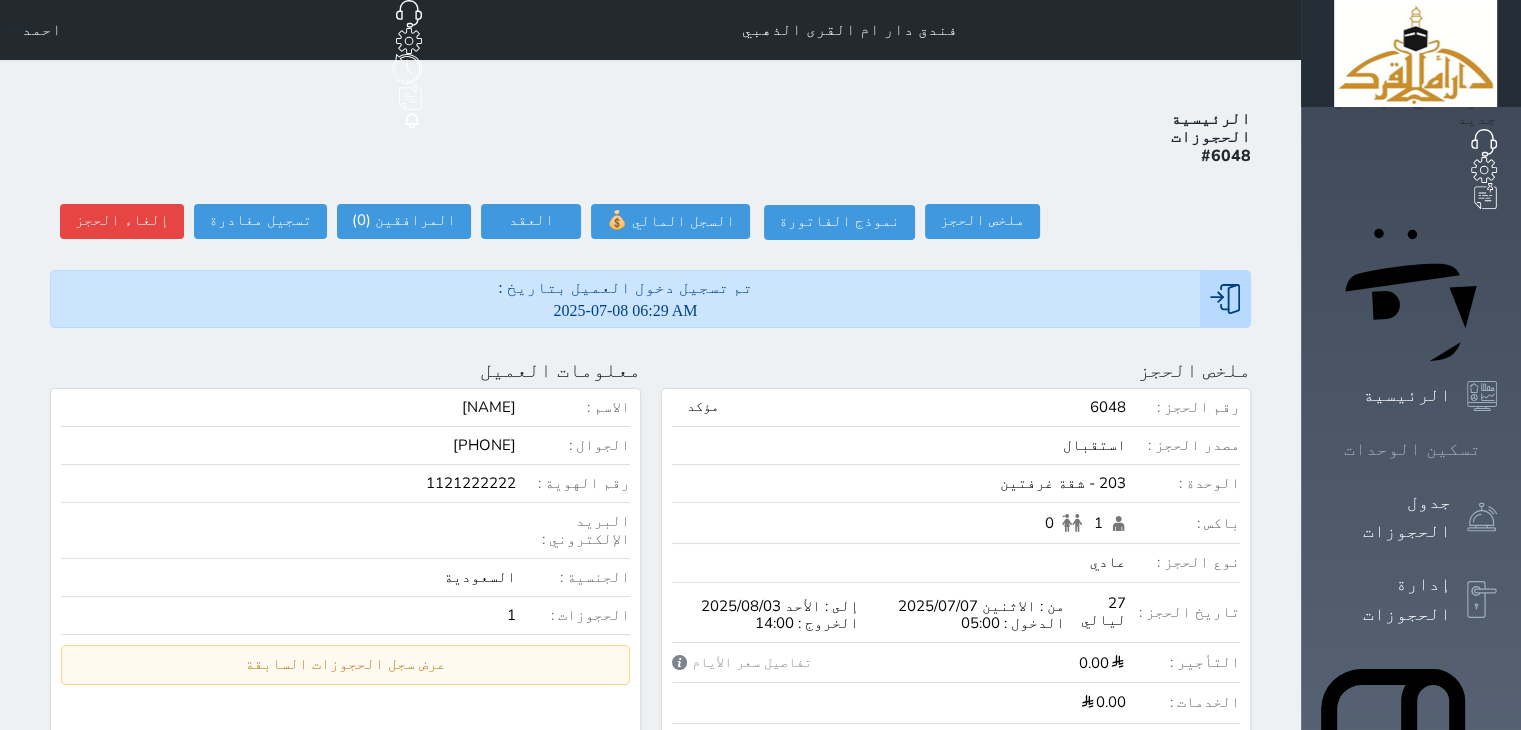 click on "تسكين الوحدات" at bounding box center [1411, 449] 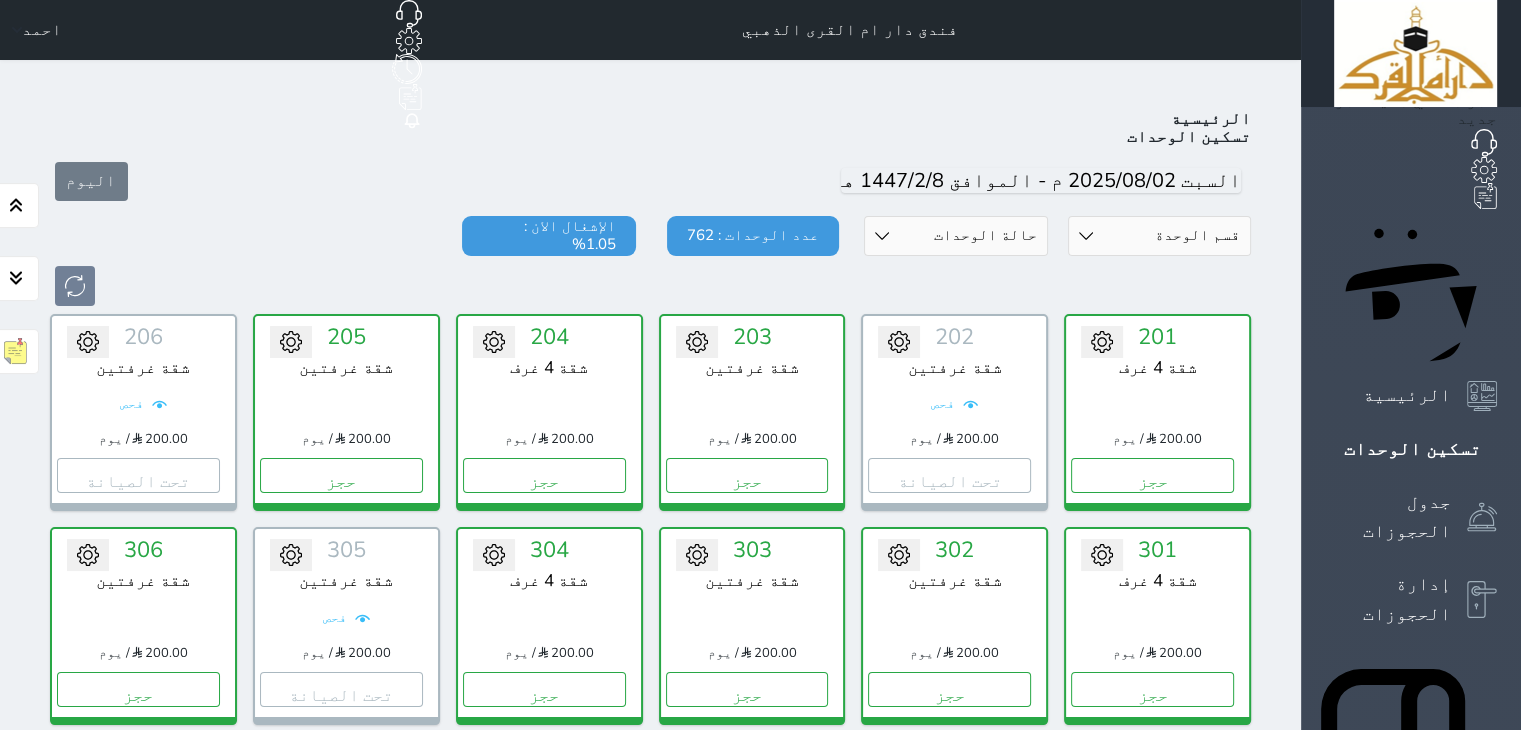 click on "حالة الوحدات متاح تحت التنظيف تحت الصيانة سجل دخول  لم يتم تسجيل الدخول" at bounding box center (956, 236) 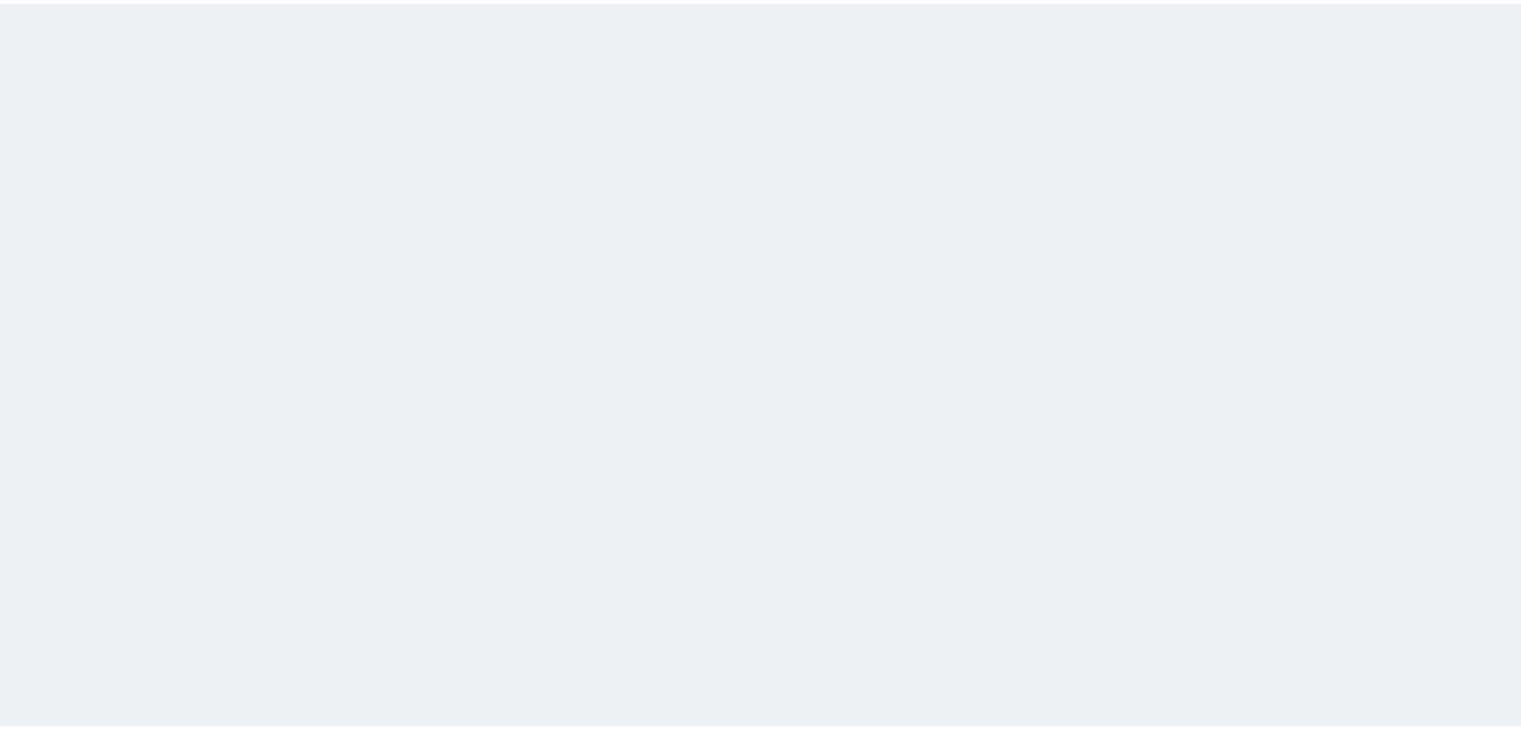 scroll, scrollTop: 0, scrollLeft: 0, axis: both 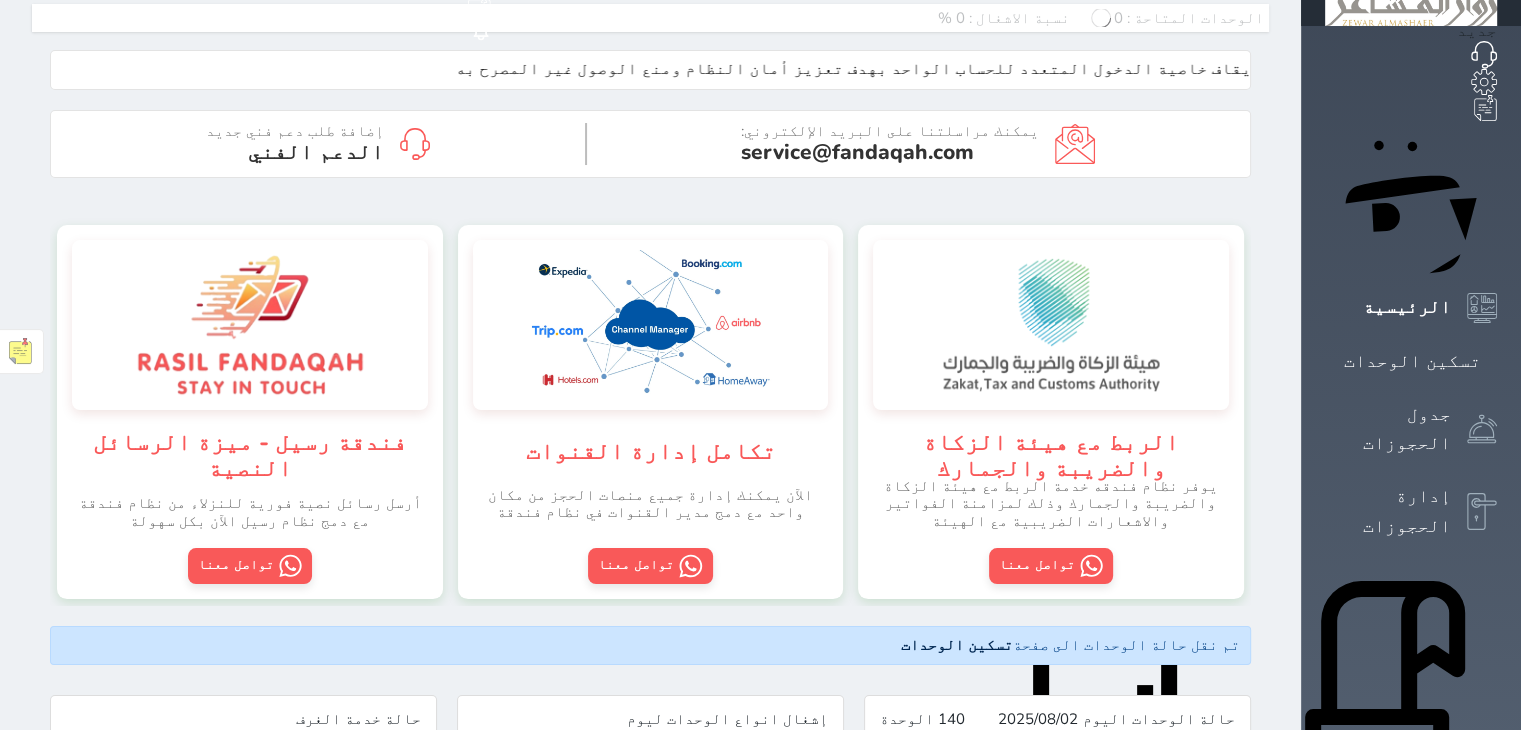 click on "الإدارة المالية" at bounding box center [1388, 1130] 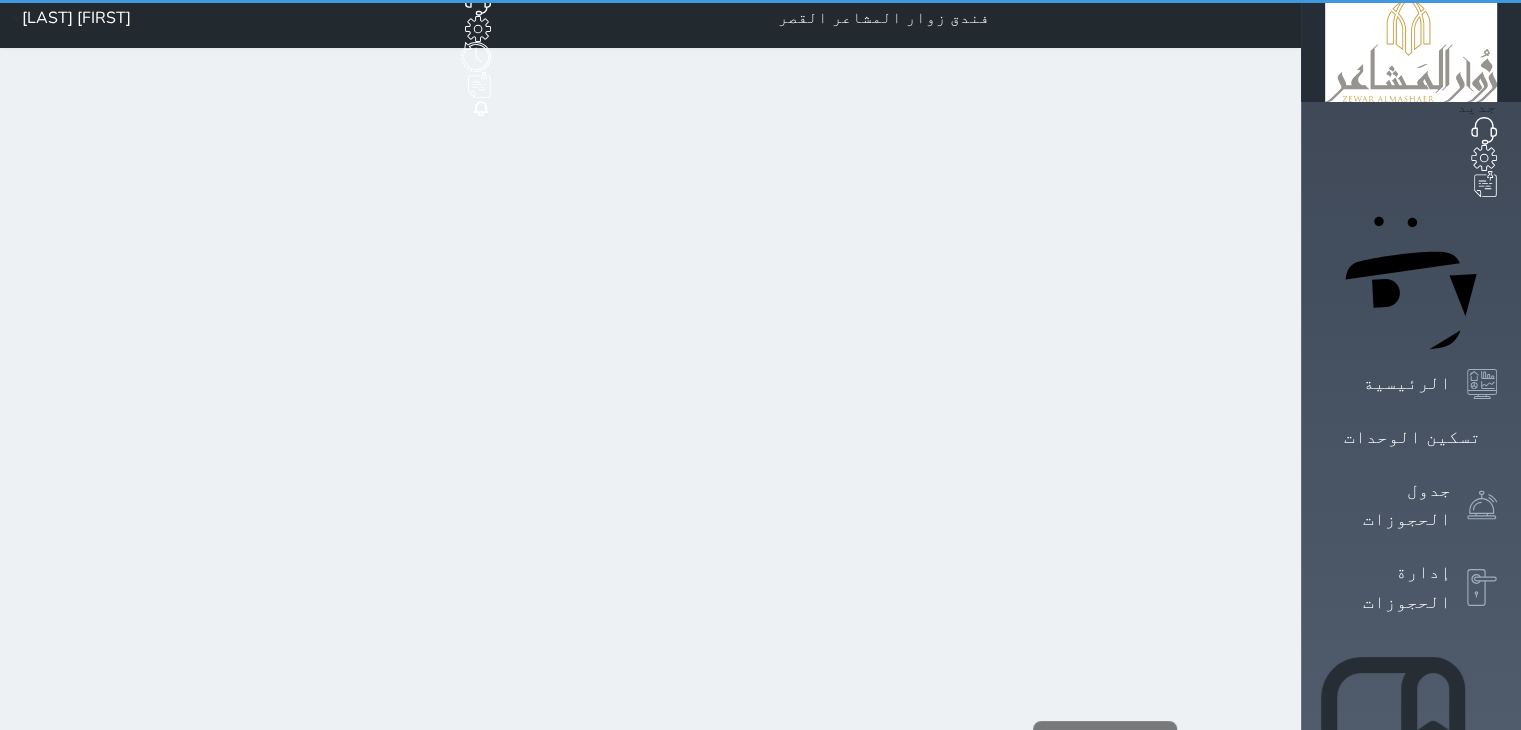 scroll, scrollTop: 0, scrollLeft: 0, axis: both 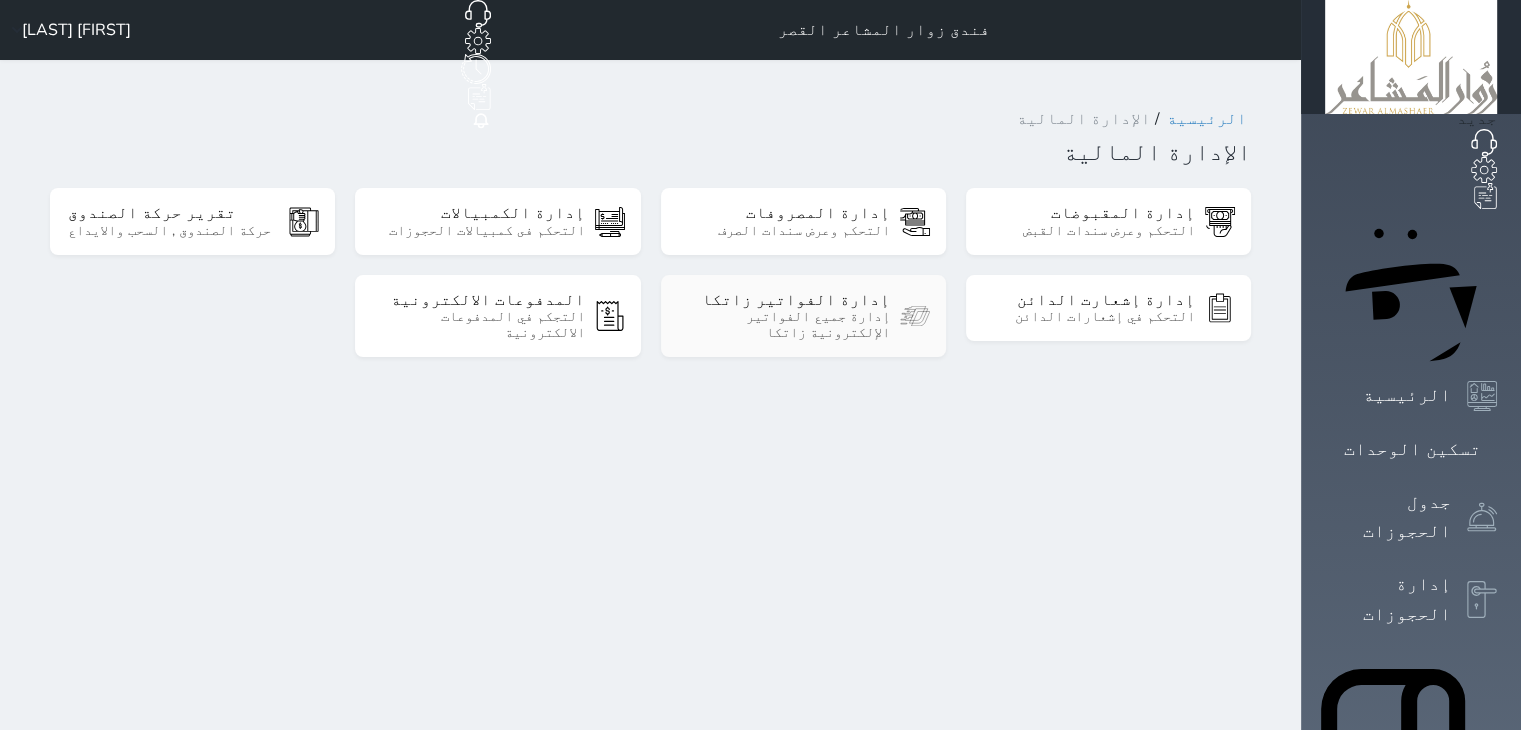 click on "إدارة جميع الفواتير الإلكترونية زاتكا" at bounding box center (784, 325) 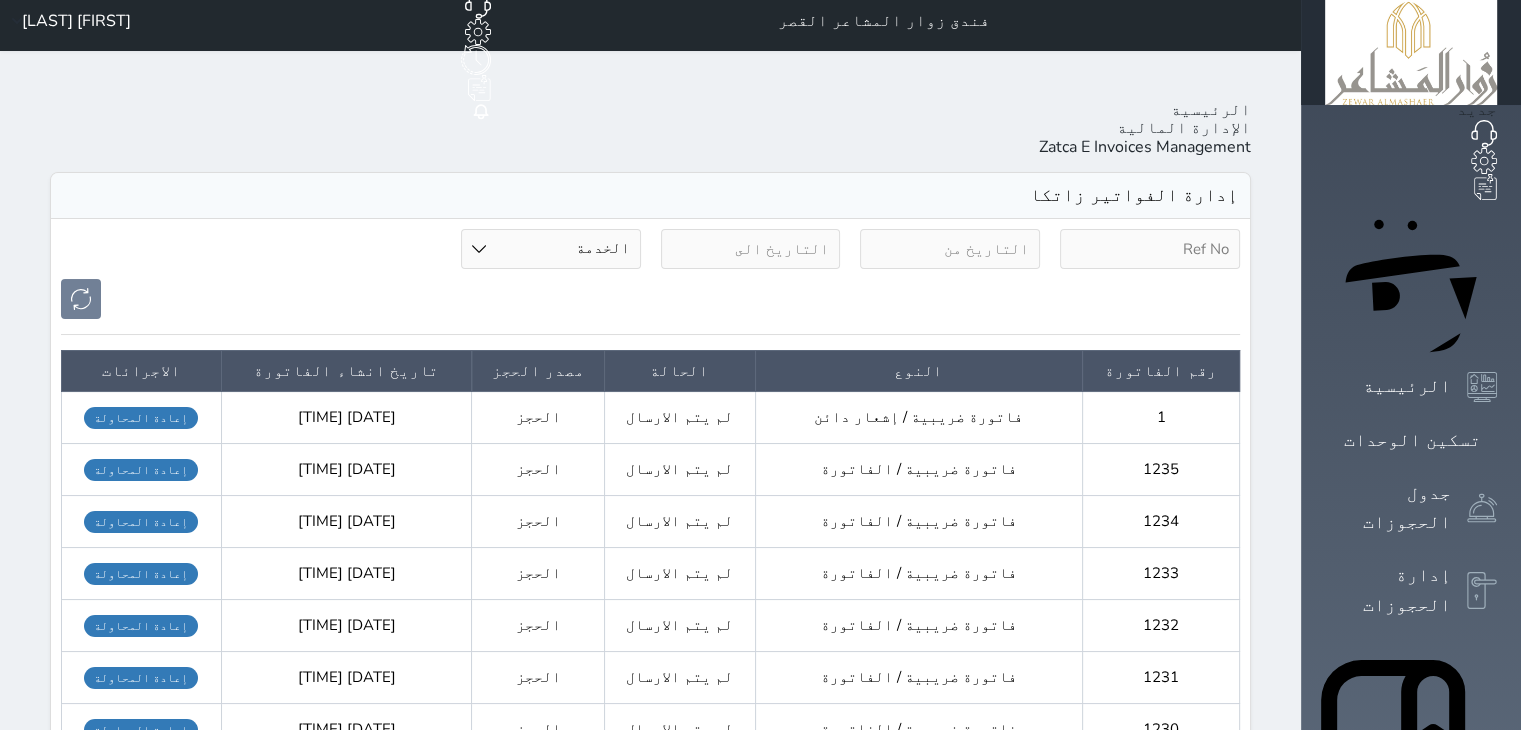 scroll, scrollTop: 3, scrollLeft: 0, axis: vertical 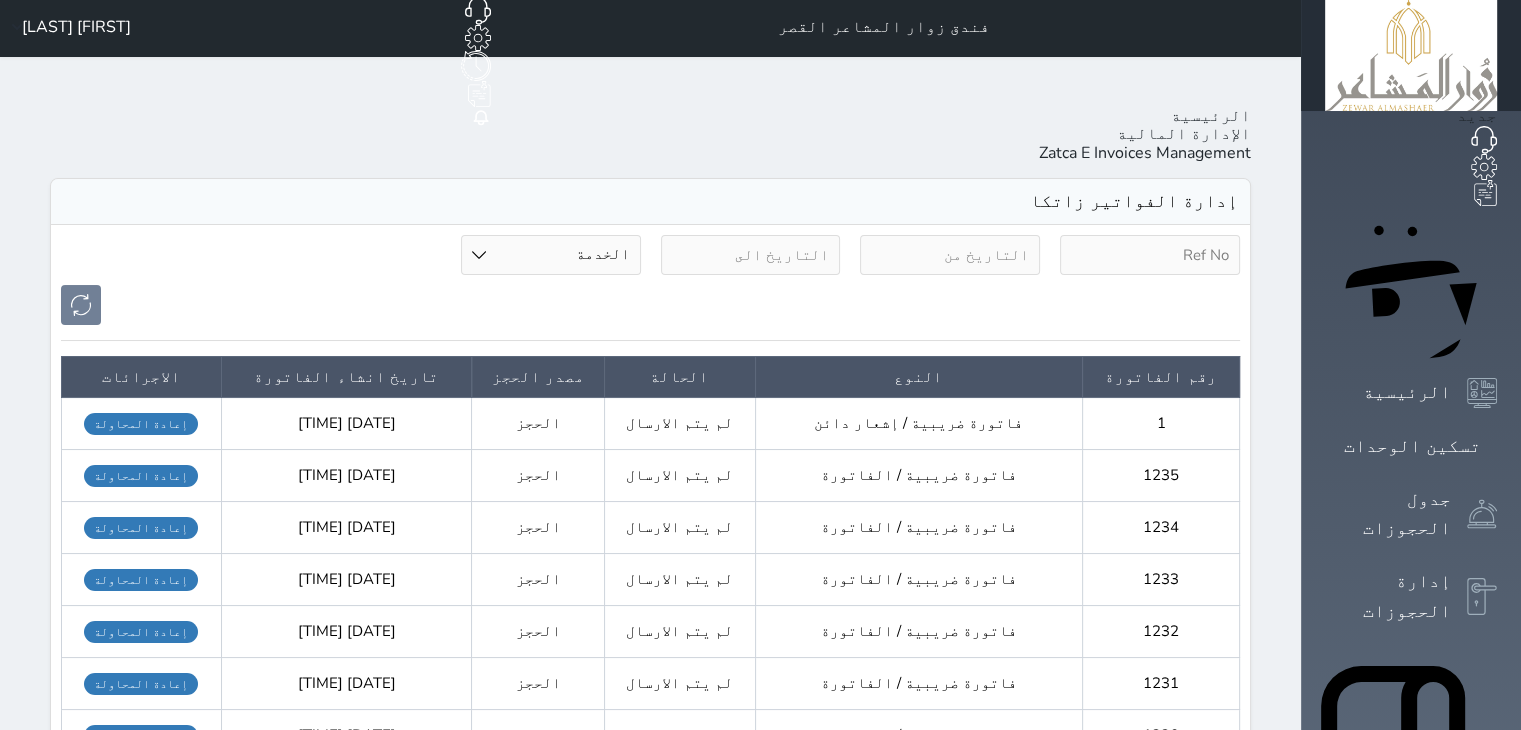 click 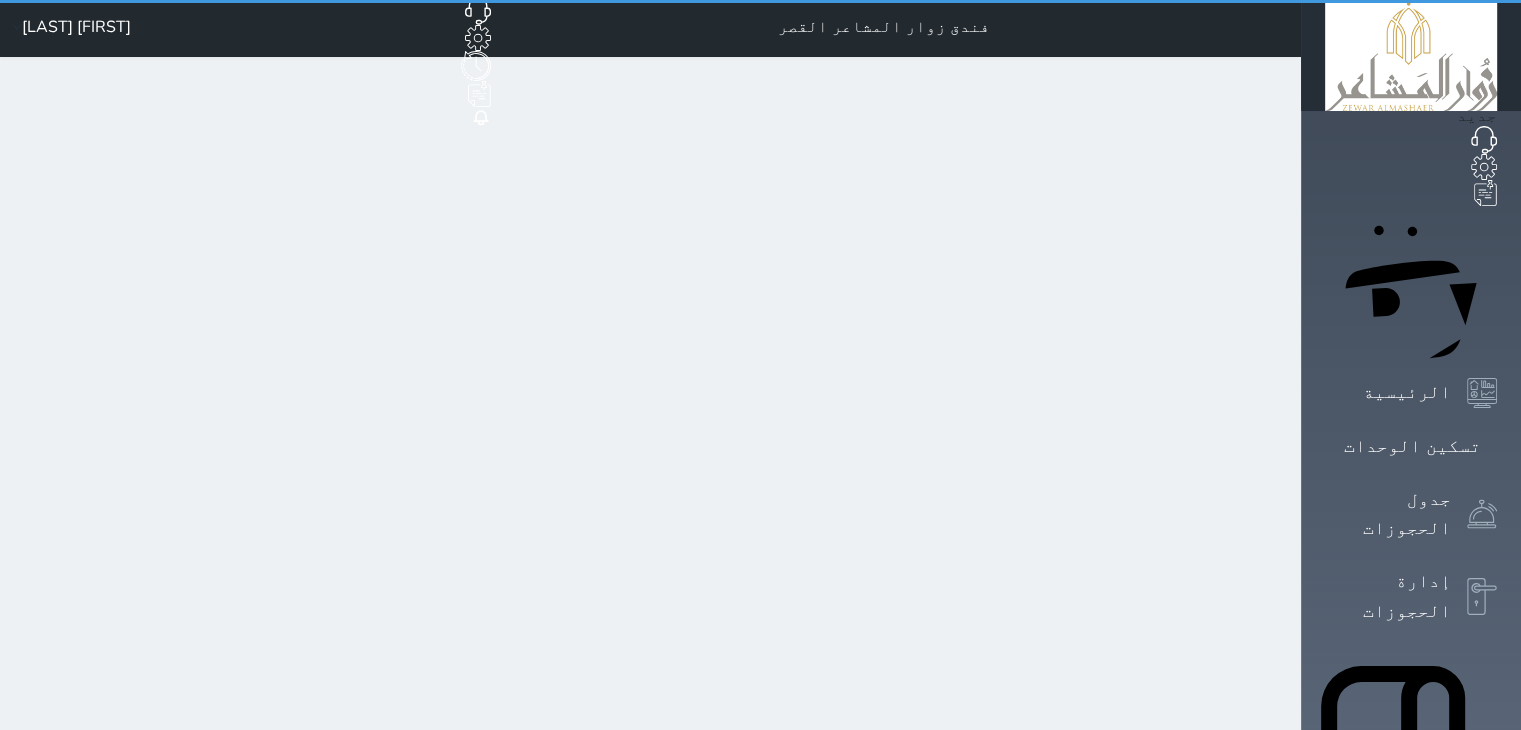 scroll, scrollTop: 0, scrollLeft: 0, axis: both 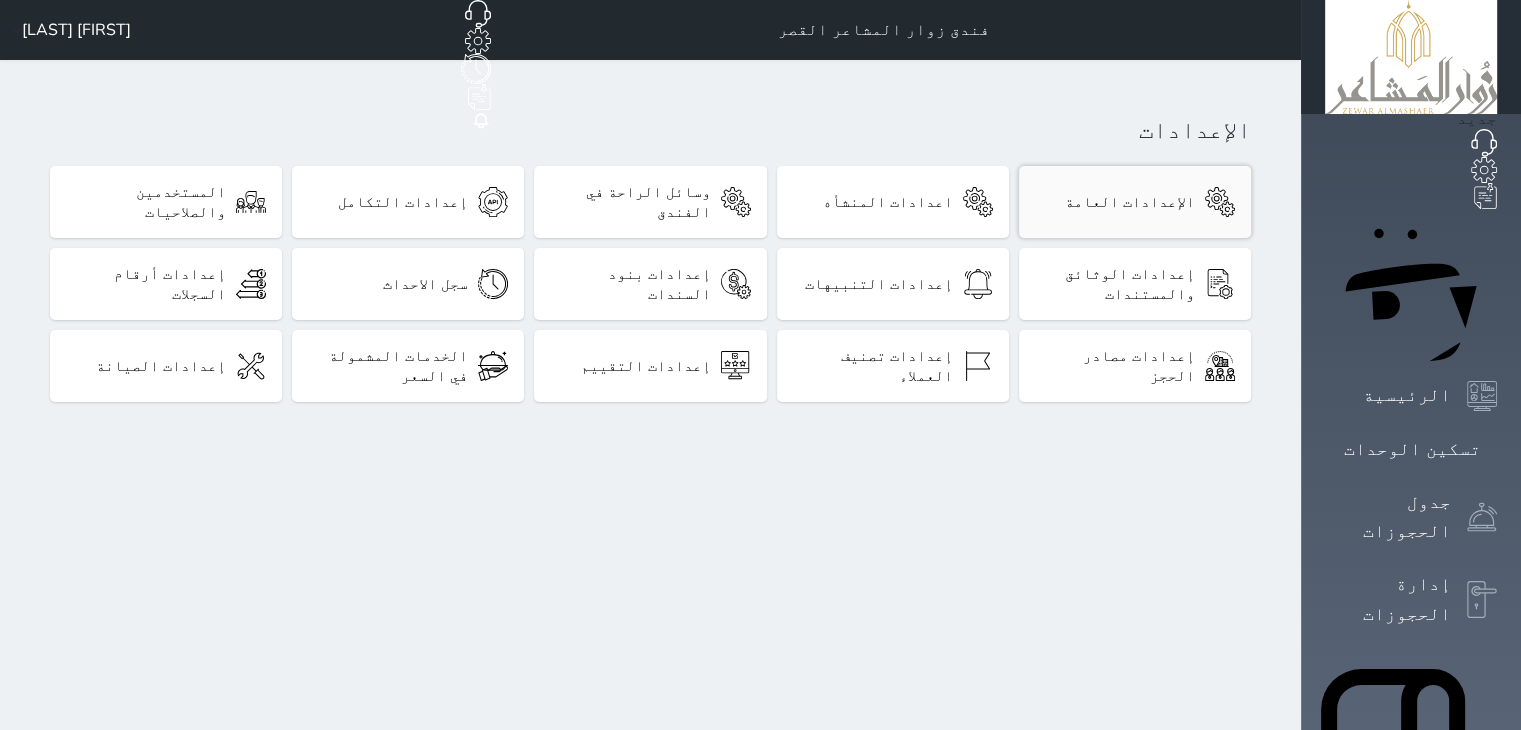 click on "الإعدادات العامة" at bounding box center [1135, 202] 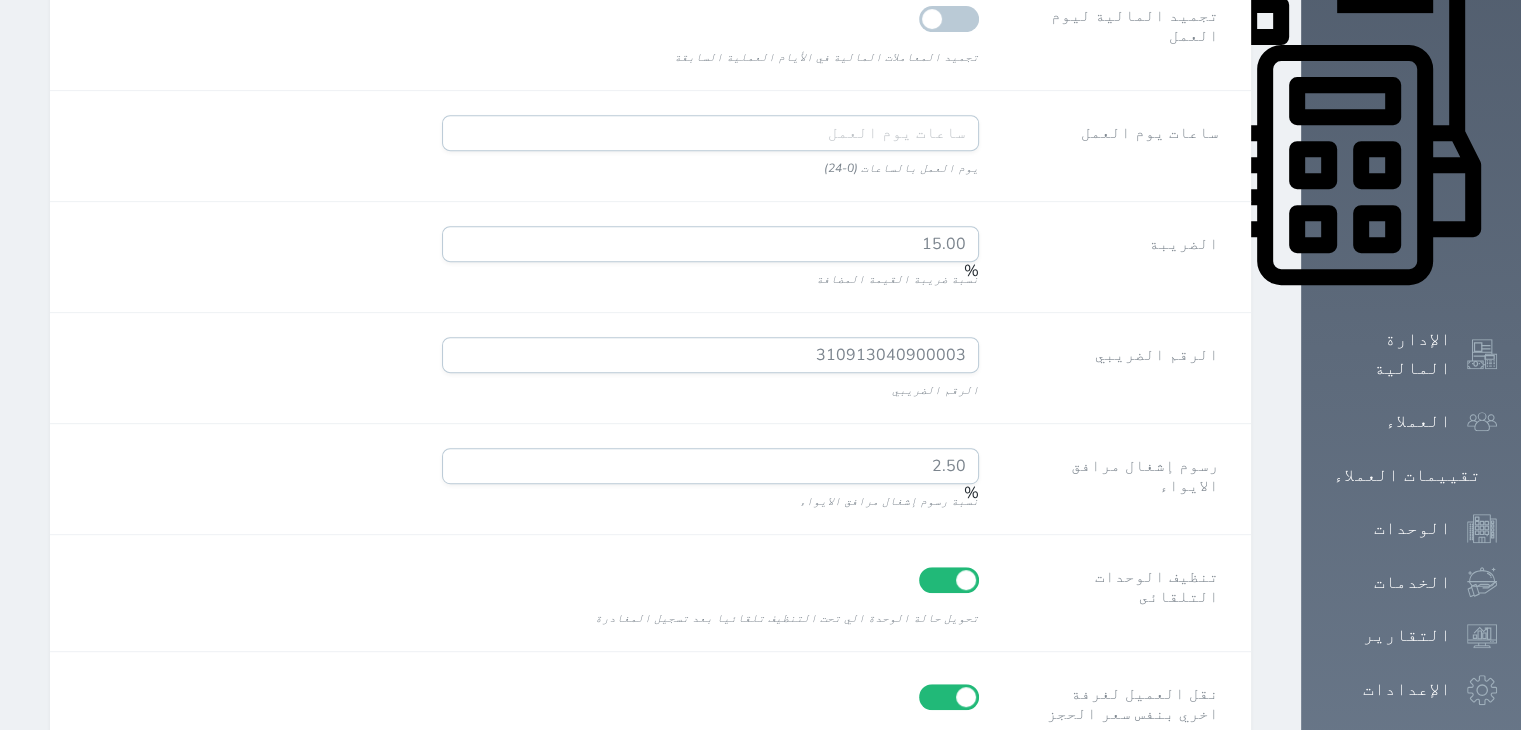 scroll, scrollTop: 804, scrollLeft: 0, axis: vertical 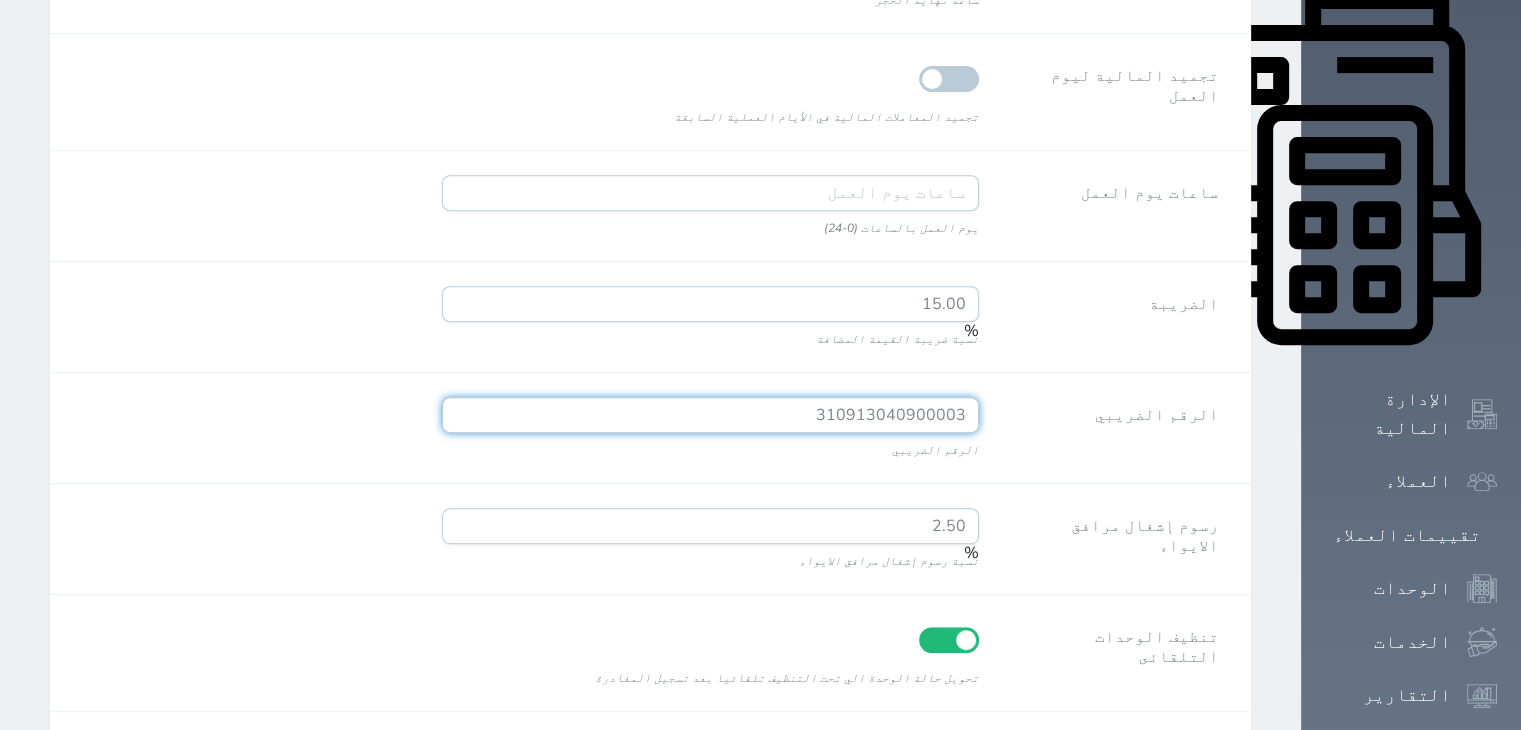 click on "310913040900003" at bounding box center (710, 415) 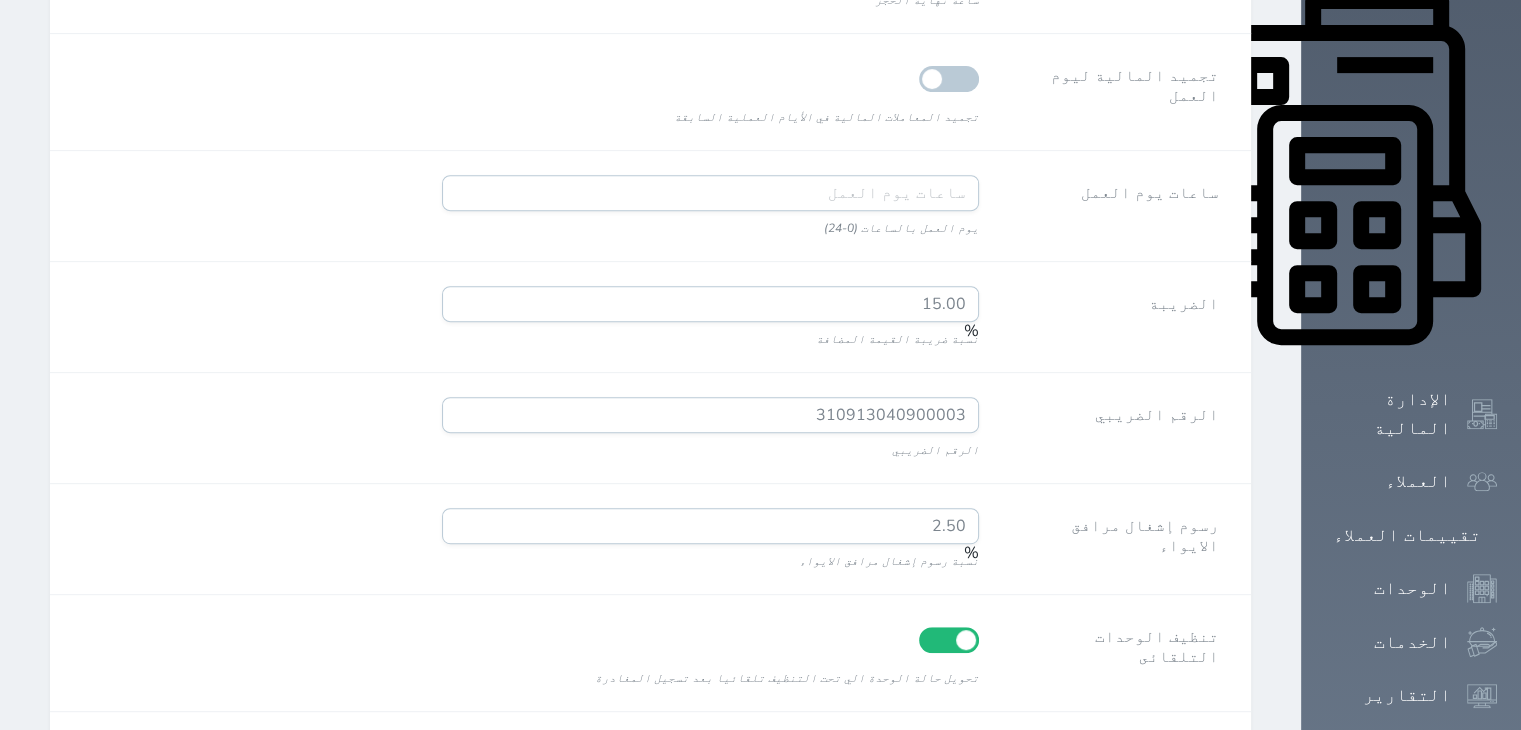 click on "الرقم الضريبي" at bounding box center [1131, 428] 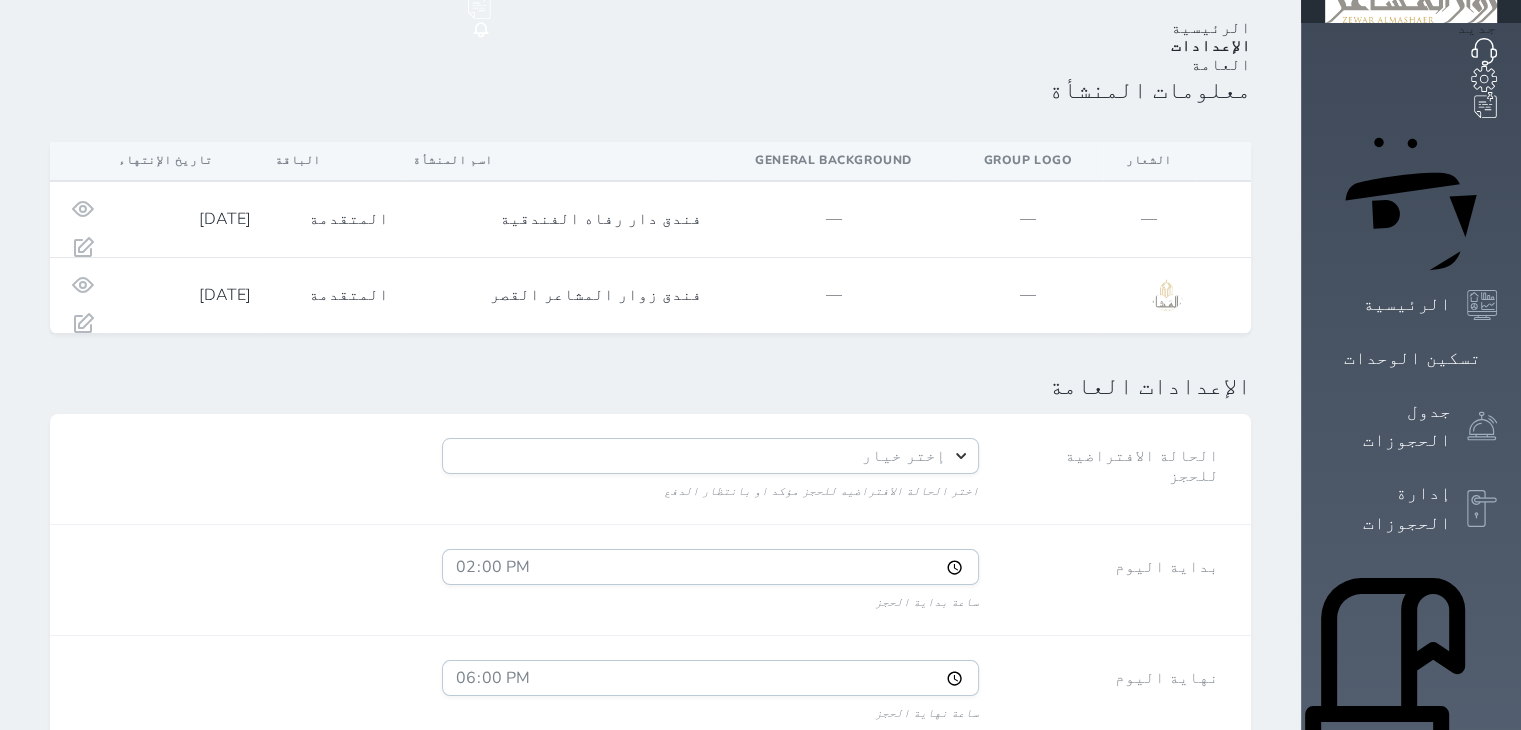 scroll, scrollTop: 0, scrollLeft: 0, axis: both 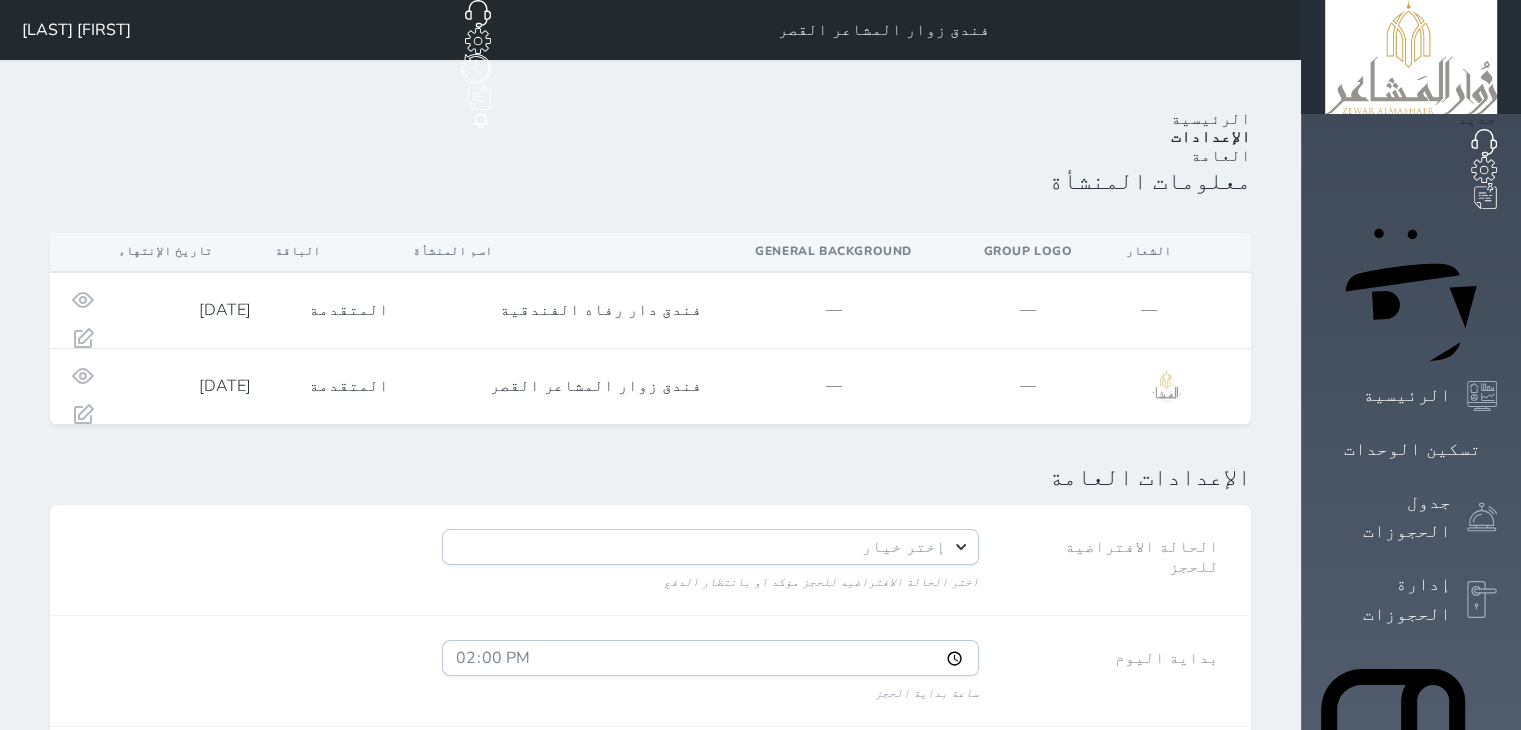 click on "الإعدادات" at bounding box center (1211, 137) 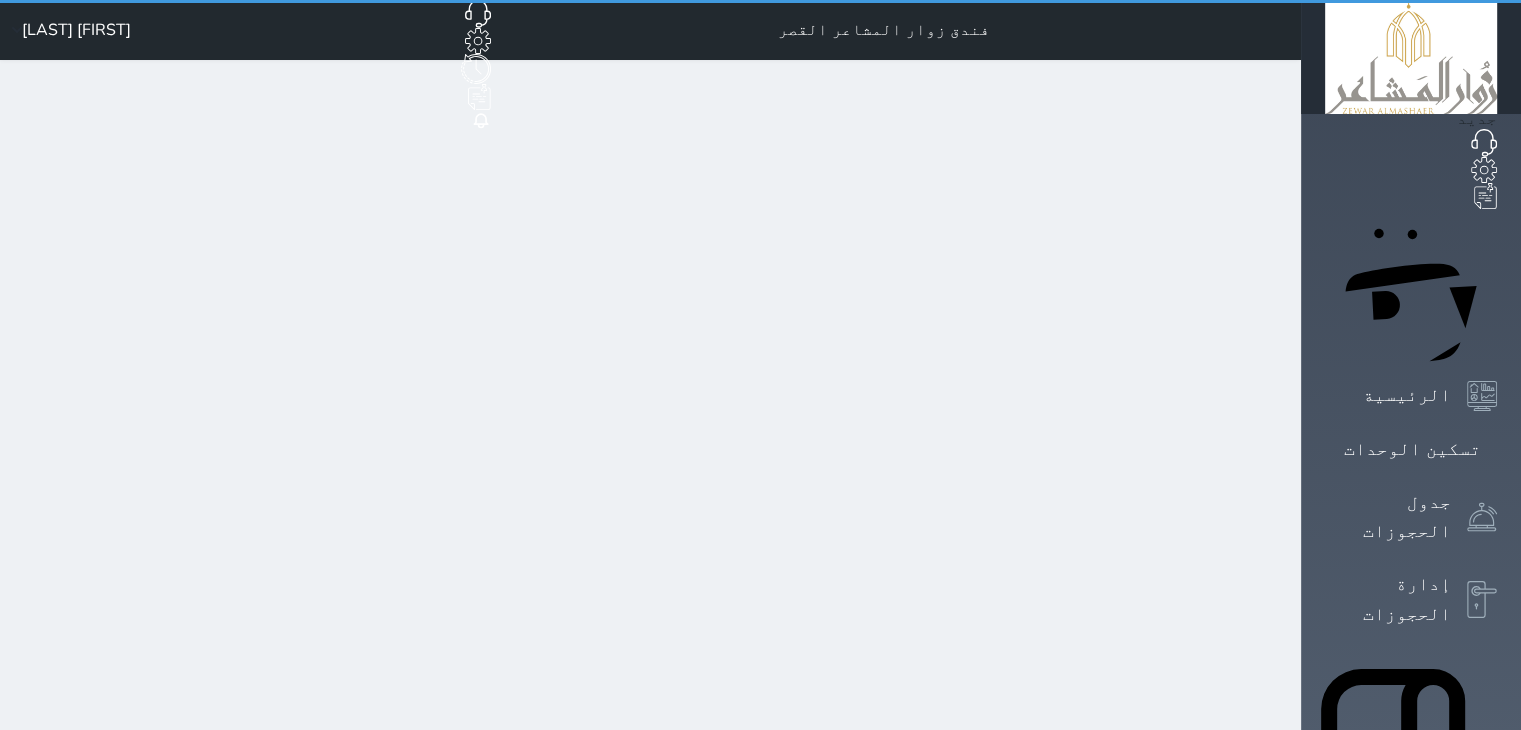 scroll, scrollTop: 78, scrollLeft: 0, axis: vertical 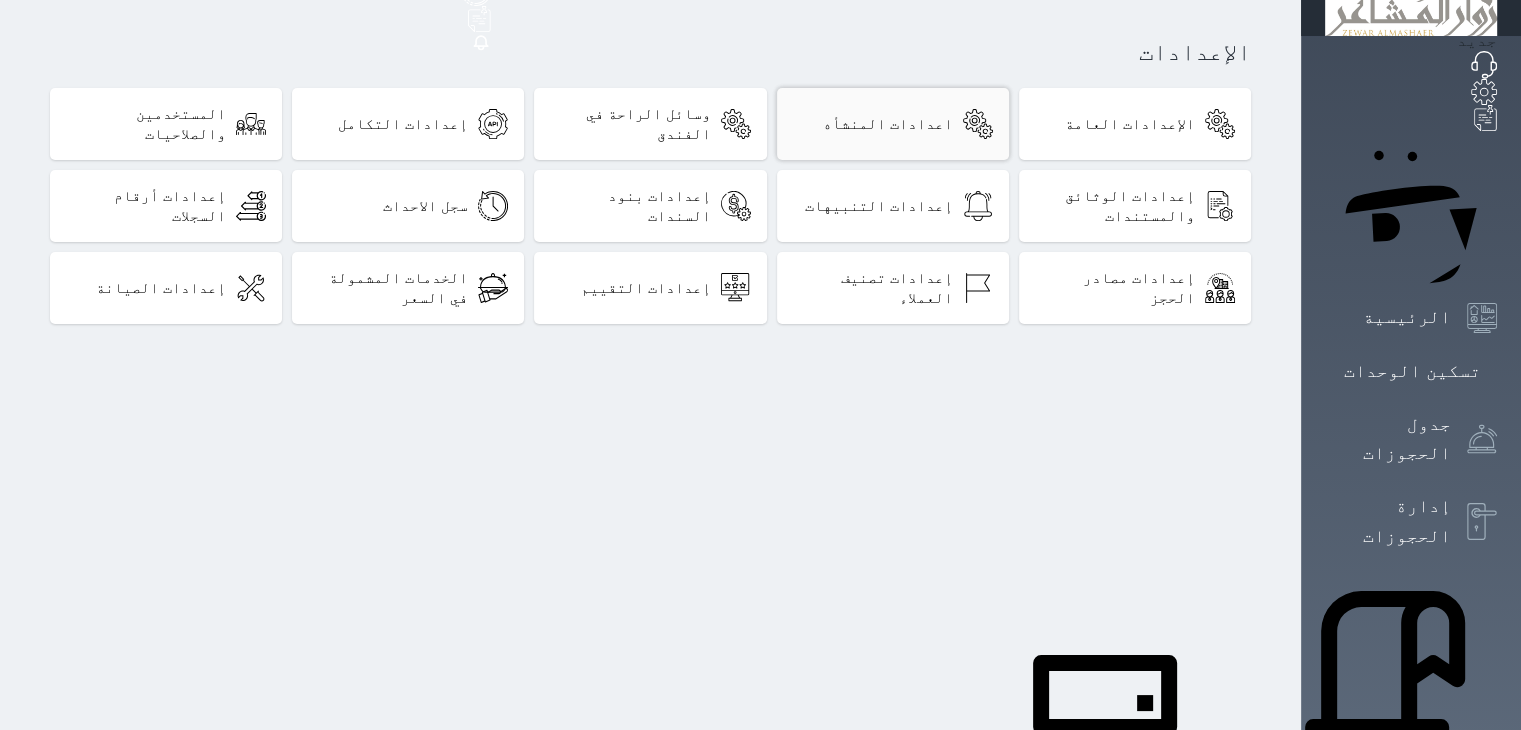 click on "اعدادات المنشأه" at bounding box center (888, 124) 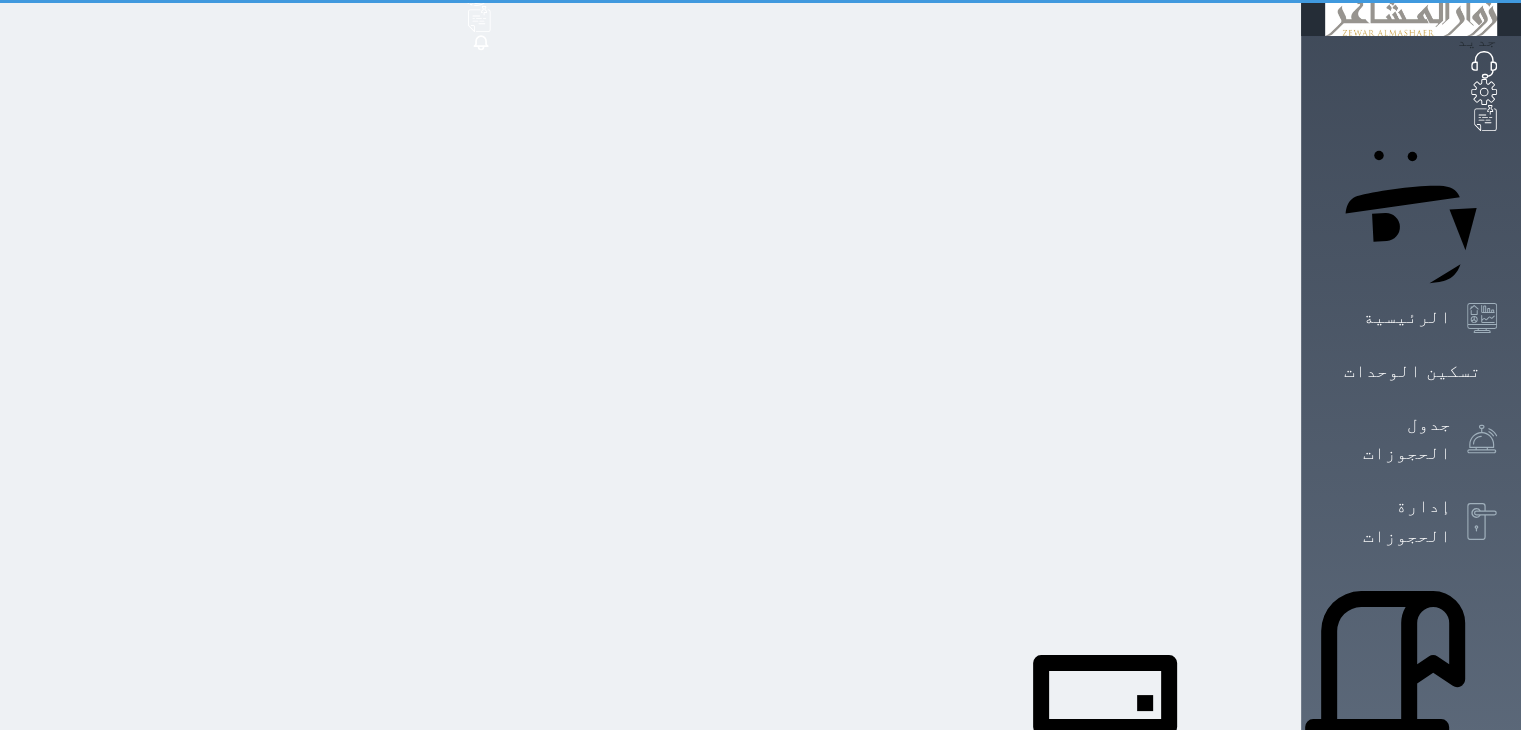 scroll, scrollTop: 0, scrollLeft: 0, axis: both 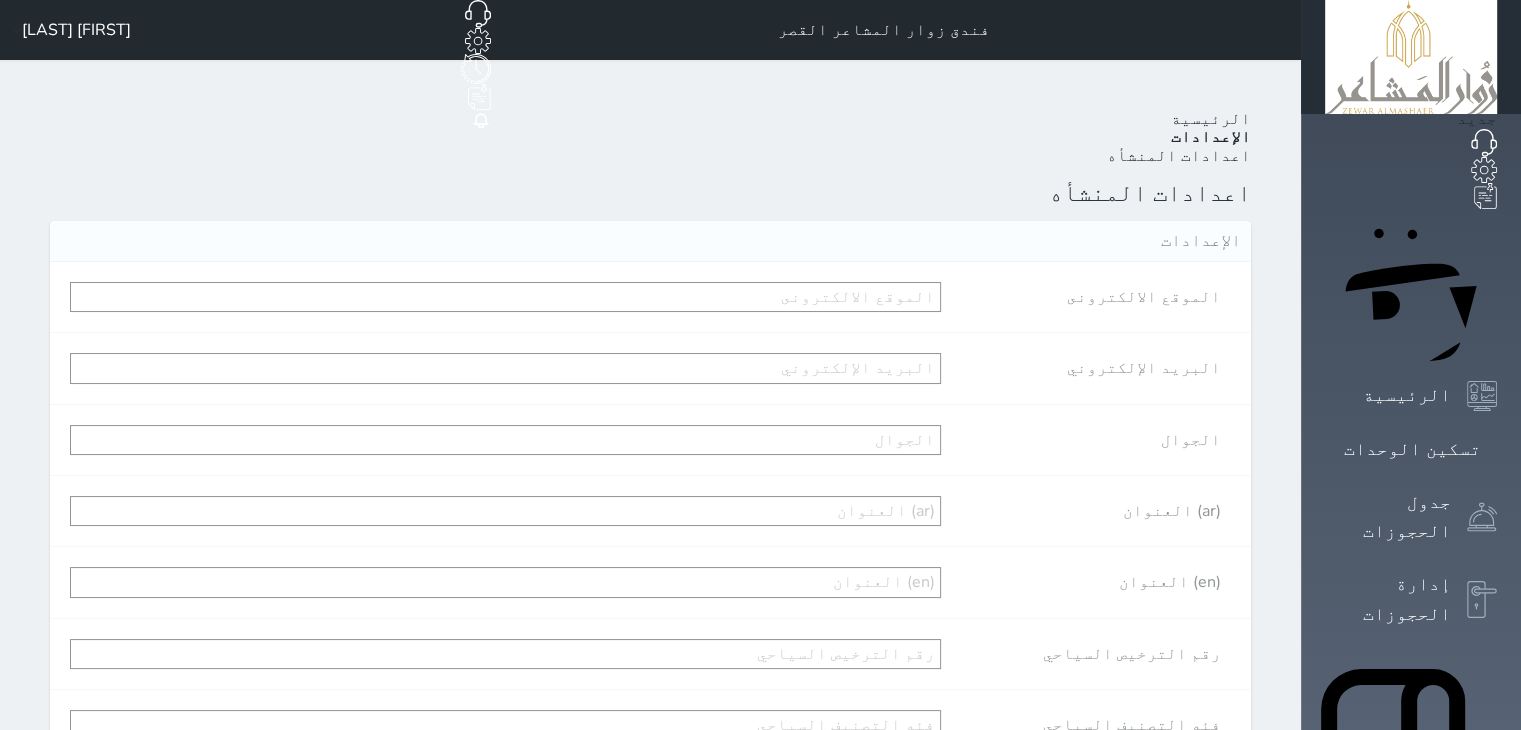 type on "شركة زوار المشاعر المحدودة" 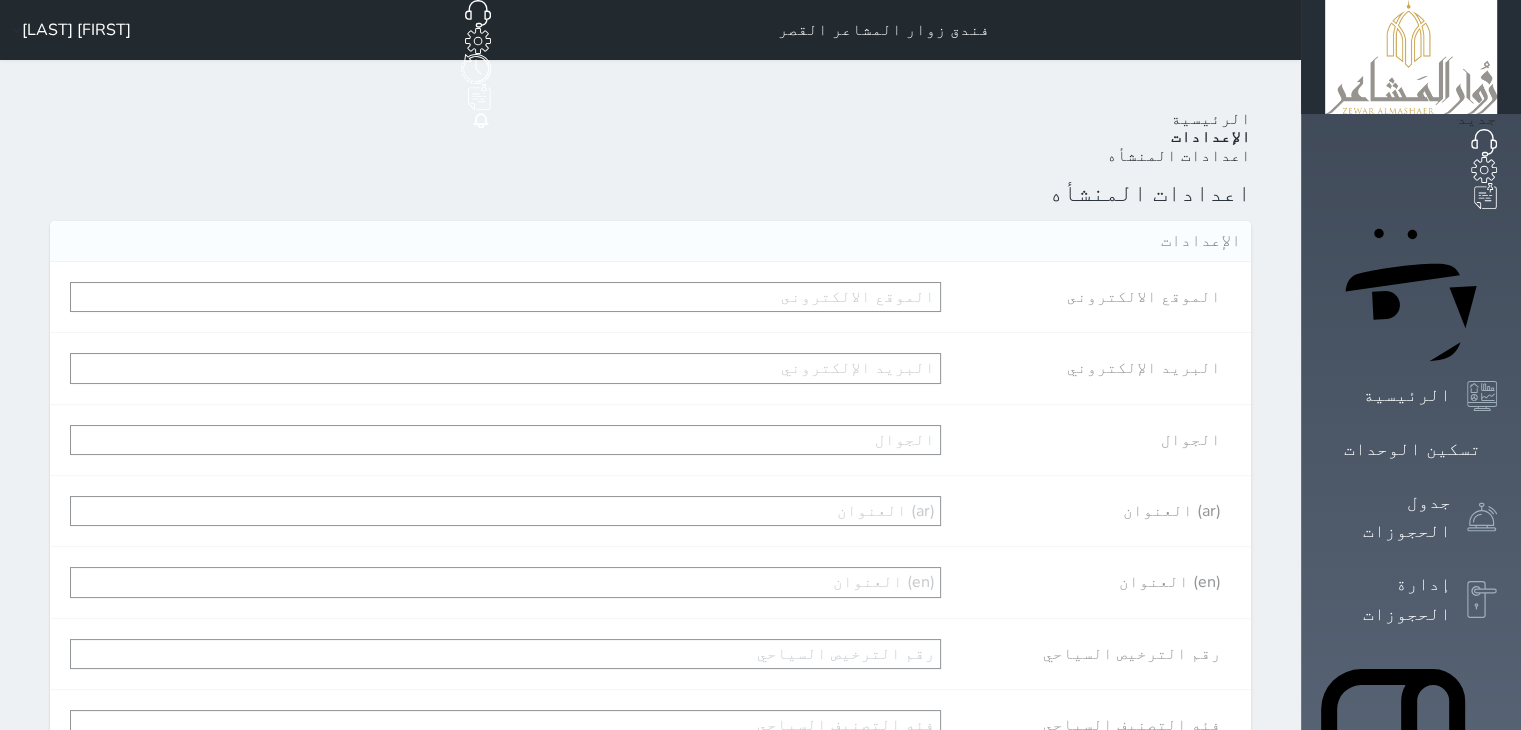 type on "zewar.mashaer@gmail.com" 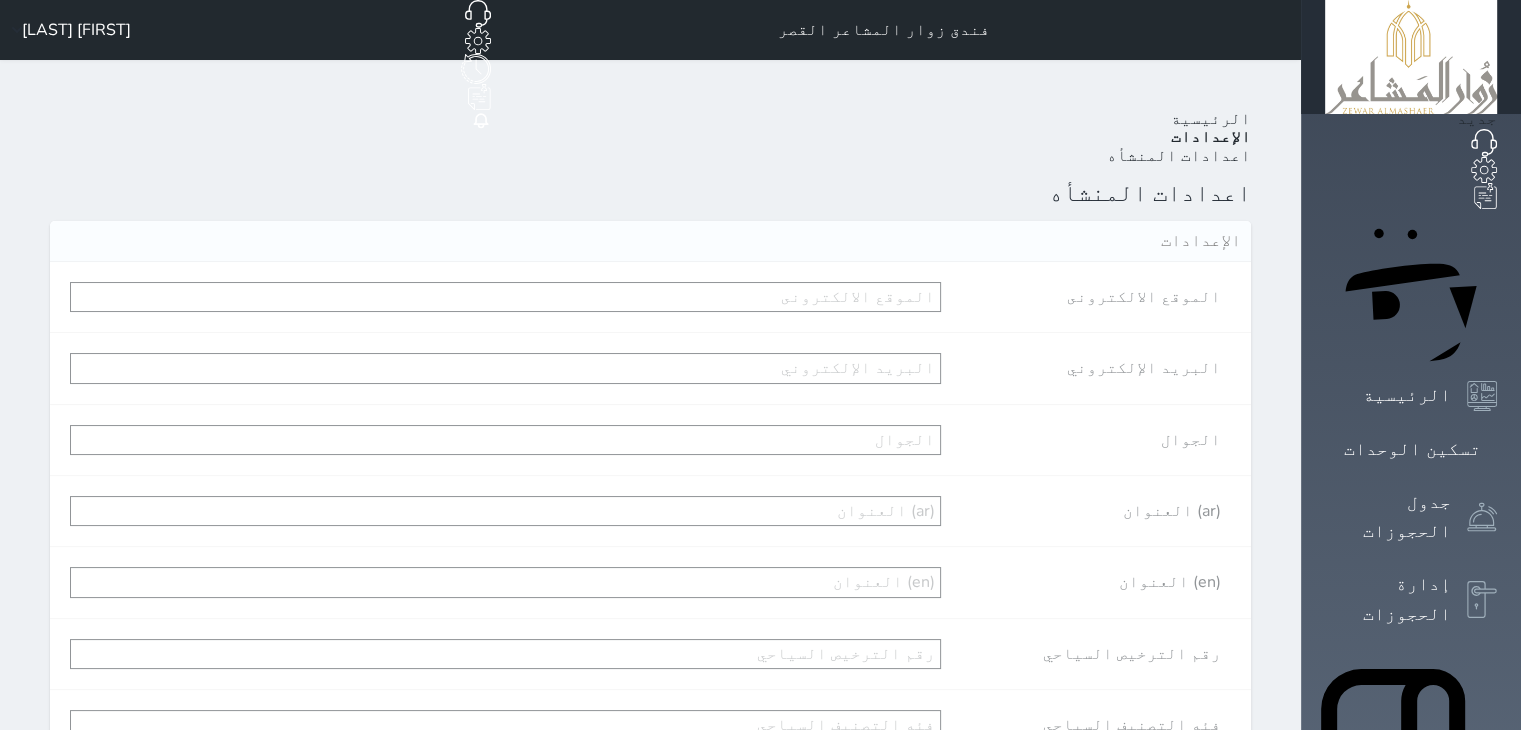 type on "الهجرة" 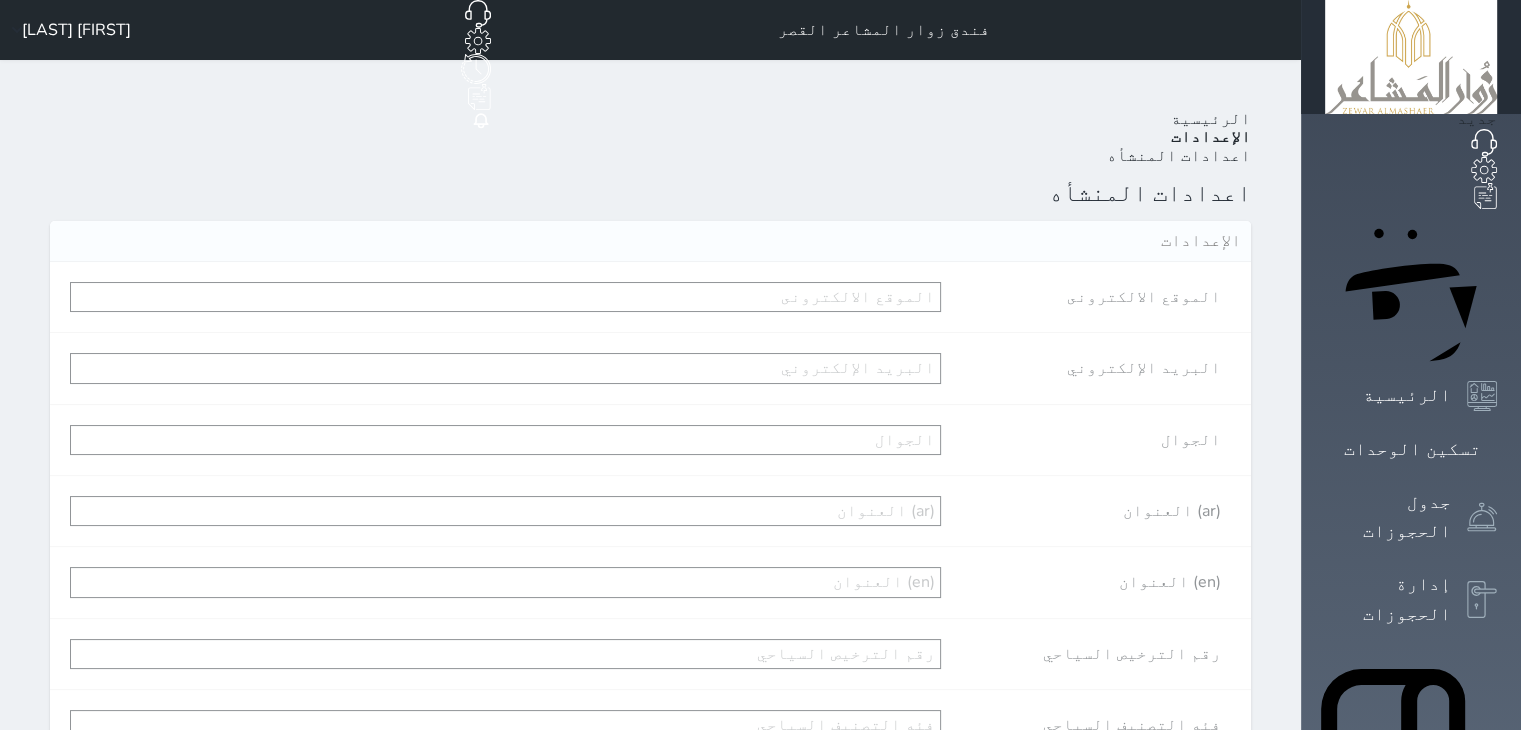 type on "جبل الثور" 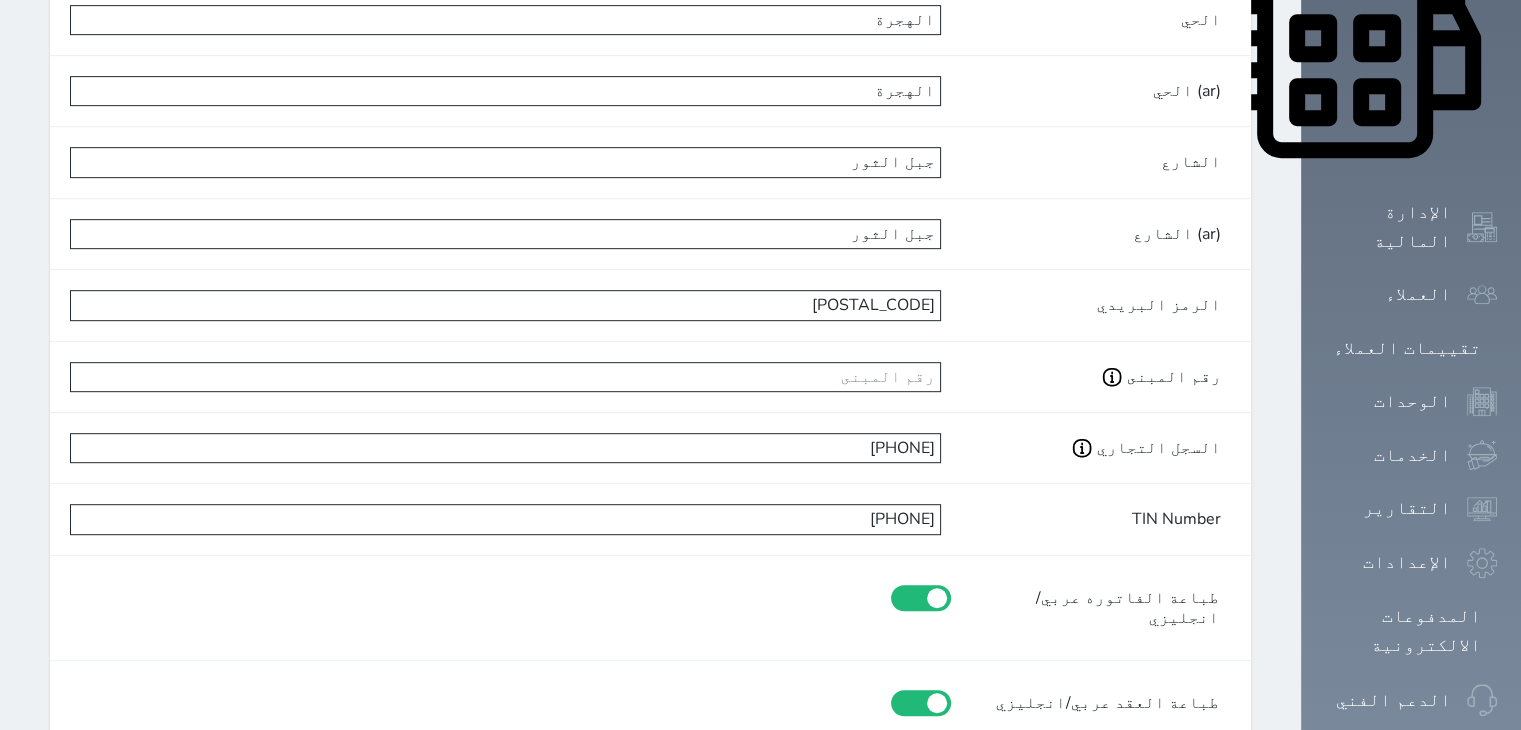 scroll, scrollTop: 0, scrollLeft: 0, axis: both 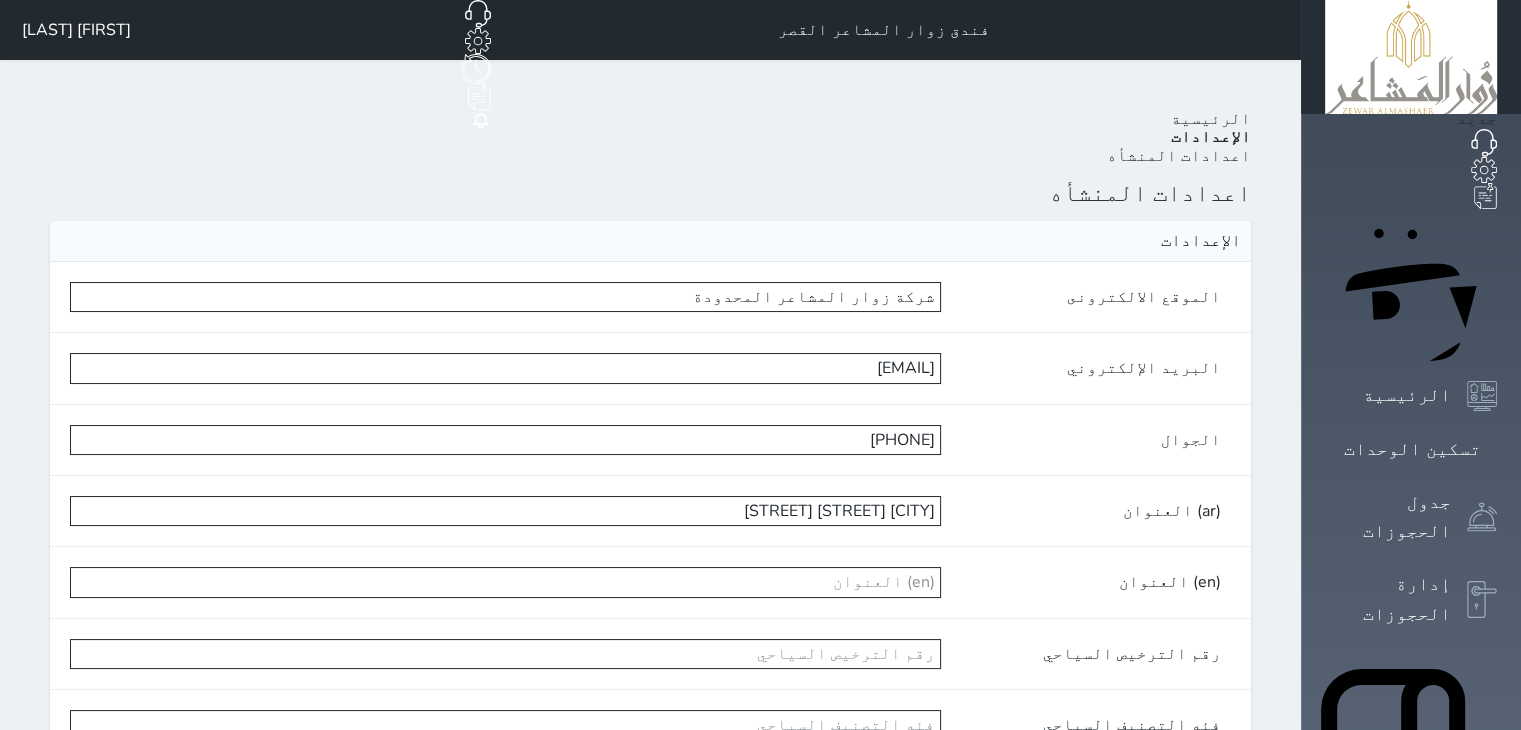 click on "الإعدادات" at bounding box center (1211, 137) 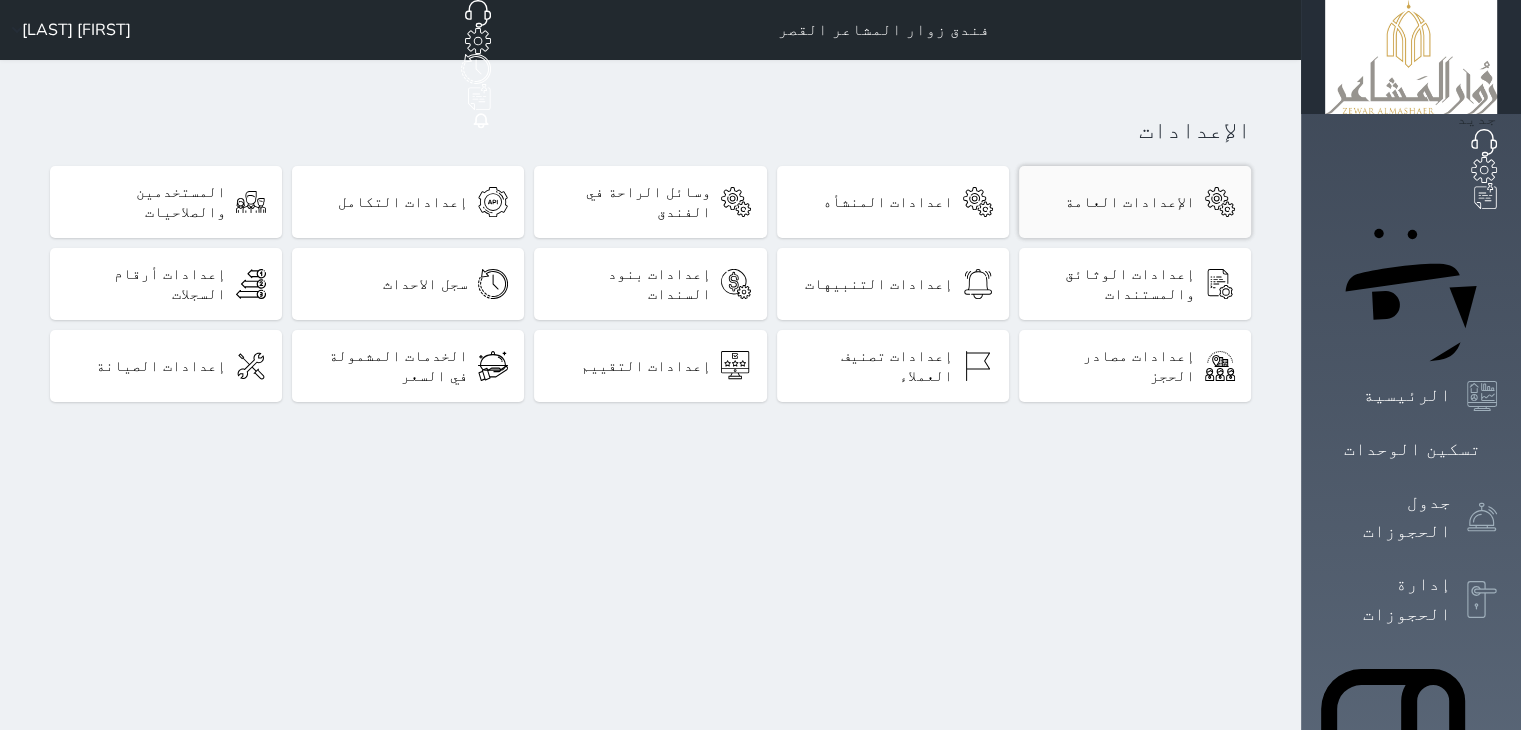 click on "الإعدادات العامة" at bounding box center (1130, 202) 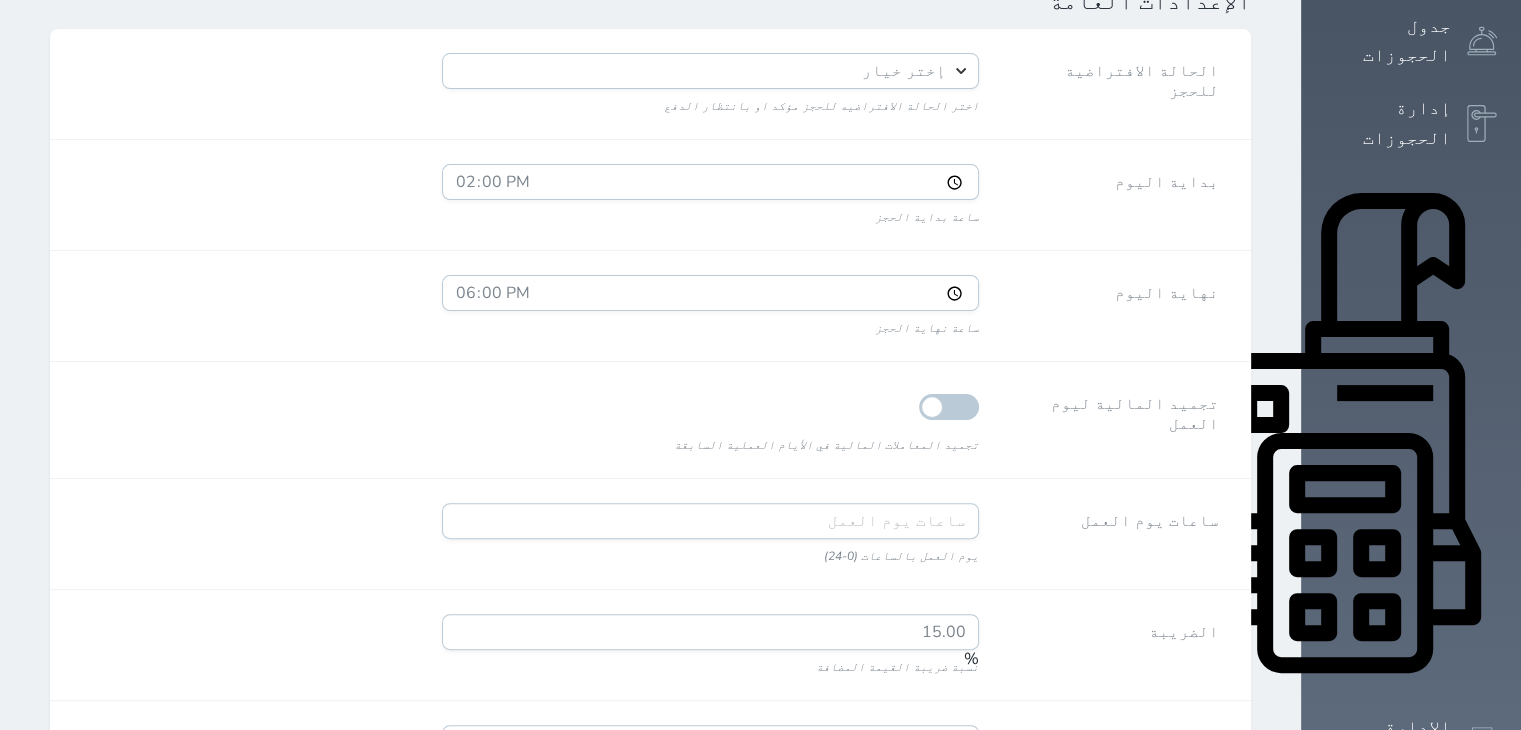 scroll, scrollTop: 0, scrollLeft: 0, axis: both 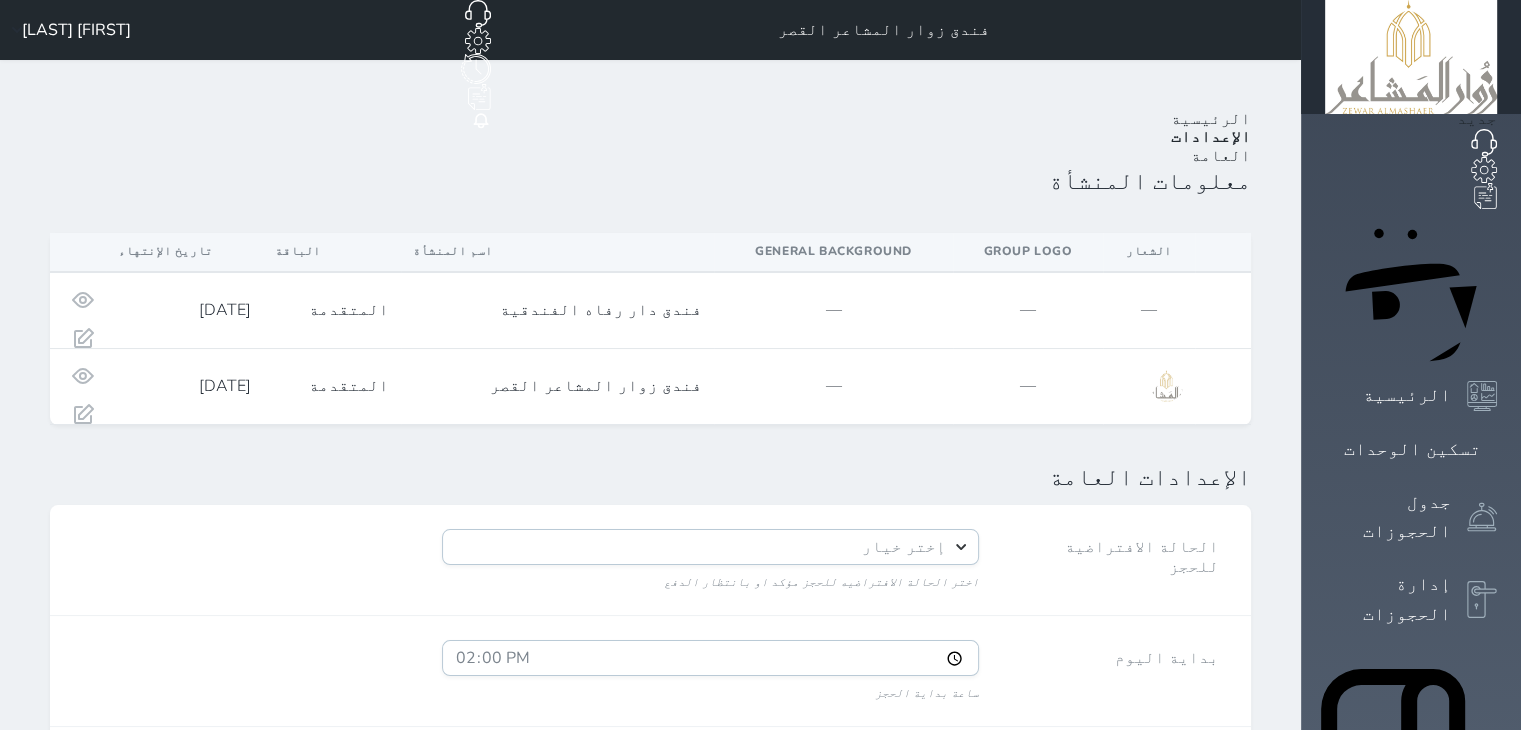 click on "الرئيسية الإعدادات العامة   معلومات المنشأة
الشعار   Group Logo   General Background   اسم المنشأة   الباقة   تاريخ الإنتهاء
— — — فندق دار رفاه الفندقية المتقدمة 2026-03-10             — — فندق زوار المشاعر القصر المتقدمة 2025-12-07                 الإعدادات العامة
الحالة الافتراضية للحجز
إختر خيار   بانتظار الدفع
مؤكد
اختر الحالة الافتراضيه للحجز مؤكد او بانتظار الدفع
بداية اليوم
14:00        ساعة بداية الحجز
نهاية اليوم
18:00        ساعة نهاية الحجز
ساعات يوم العمل" at bounding box center (650, 1242) 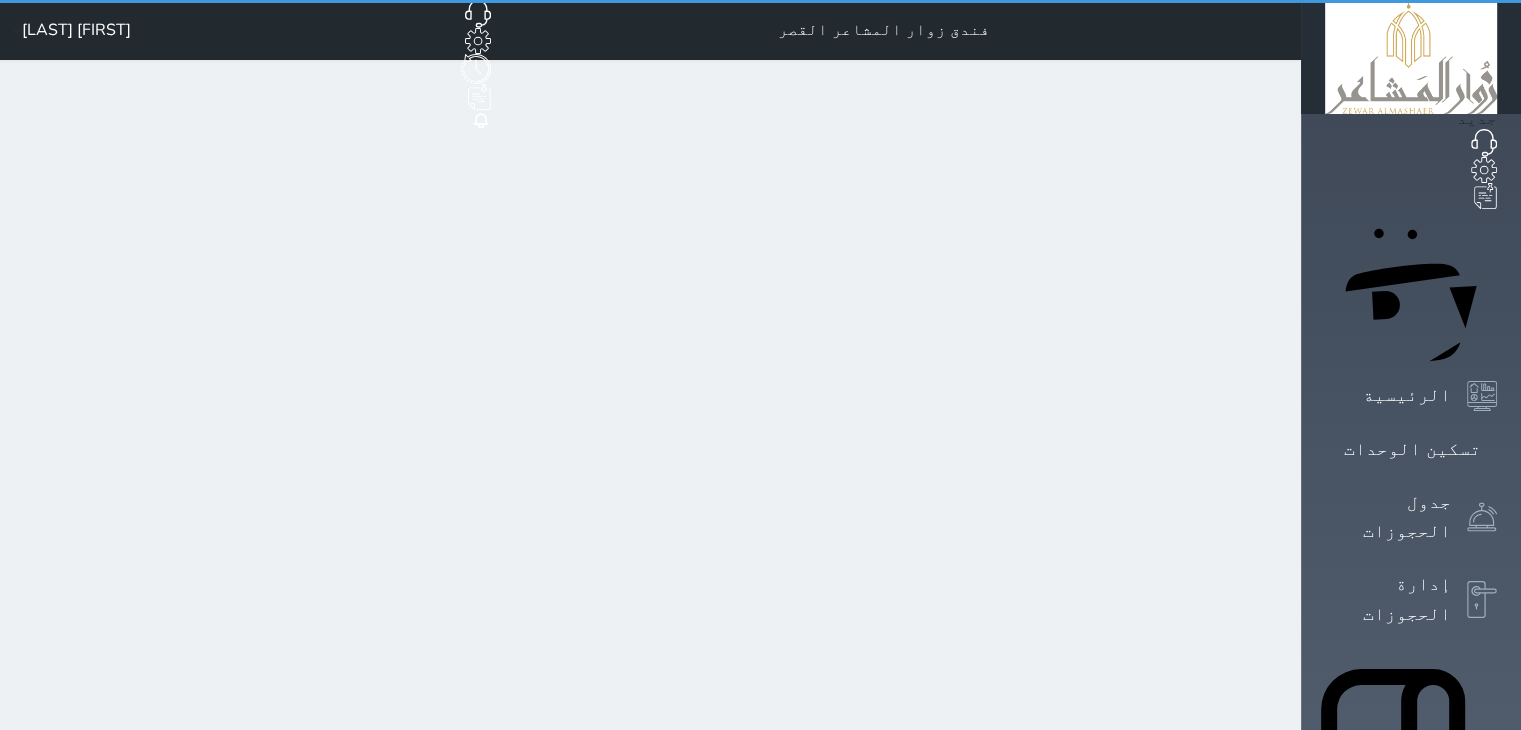 scroll, scrollTop: 78, scrollLeft: 0, axis: vertical 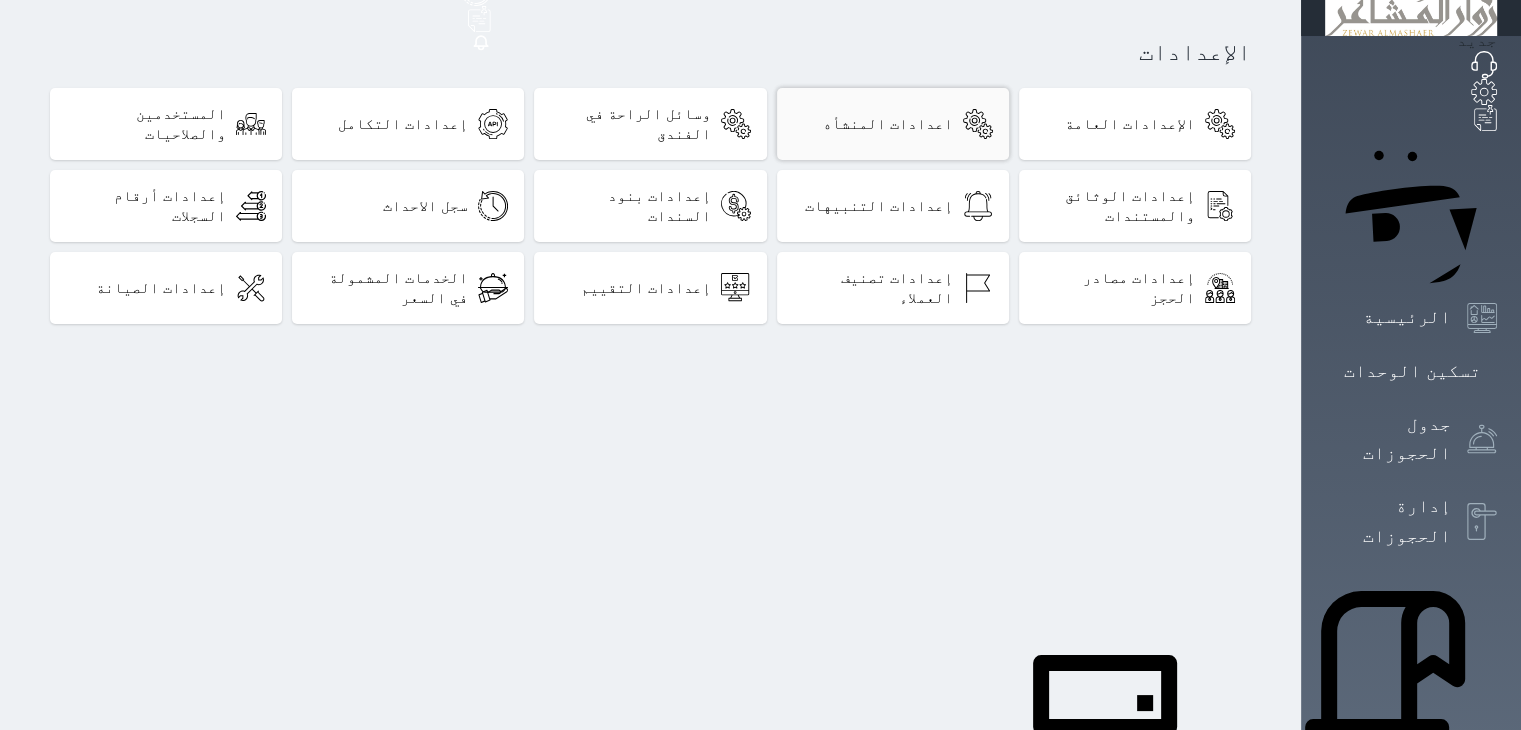 click on "اعدادات المنشأه" at bounding box center [893, 124] 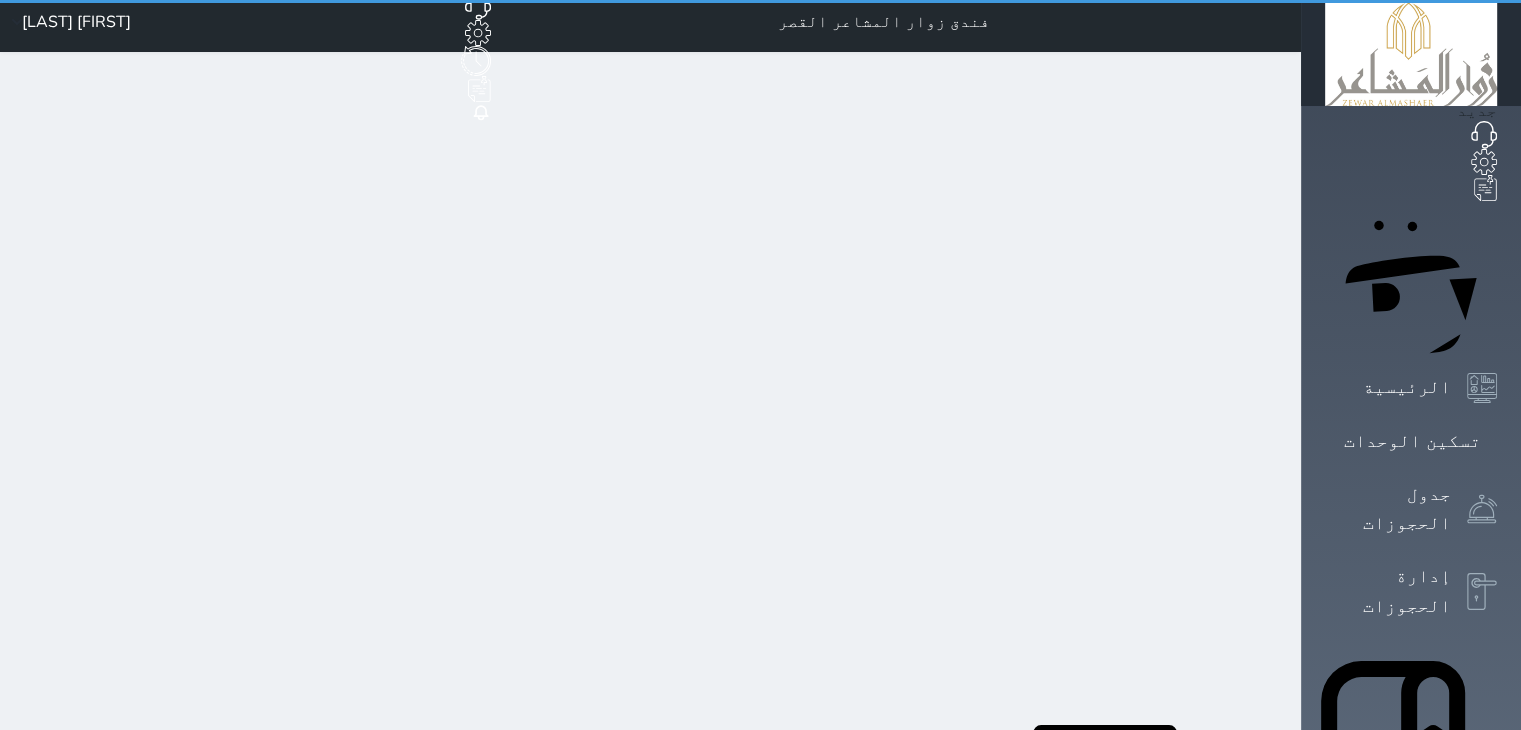 scroll, scrollTop: 0, scrollLeft: 0, axis: both 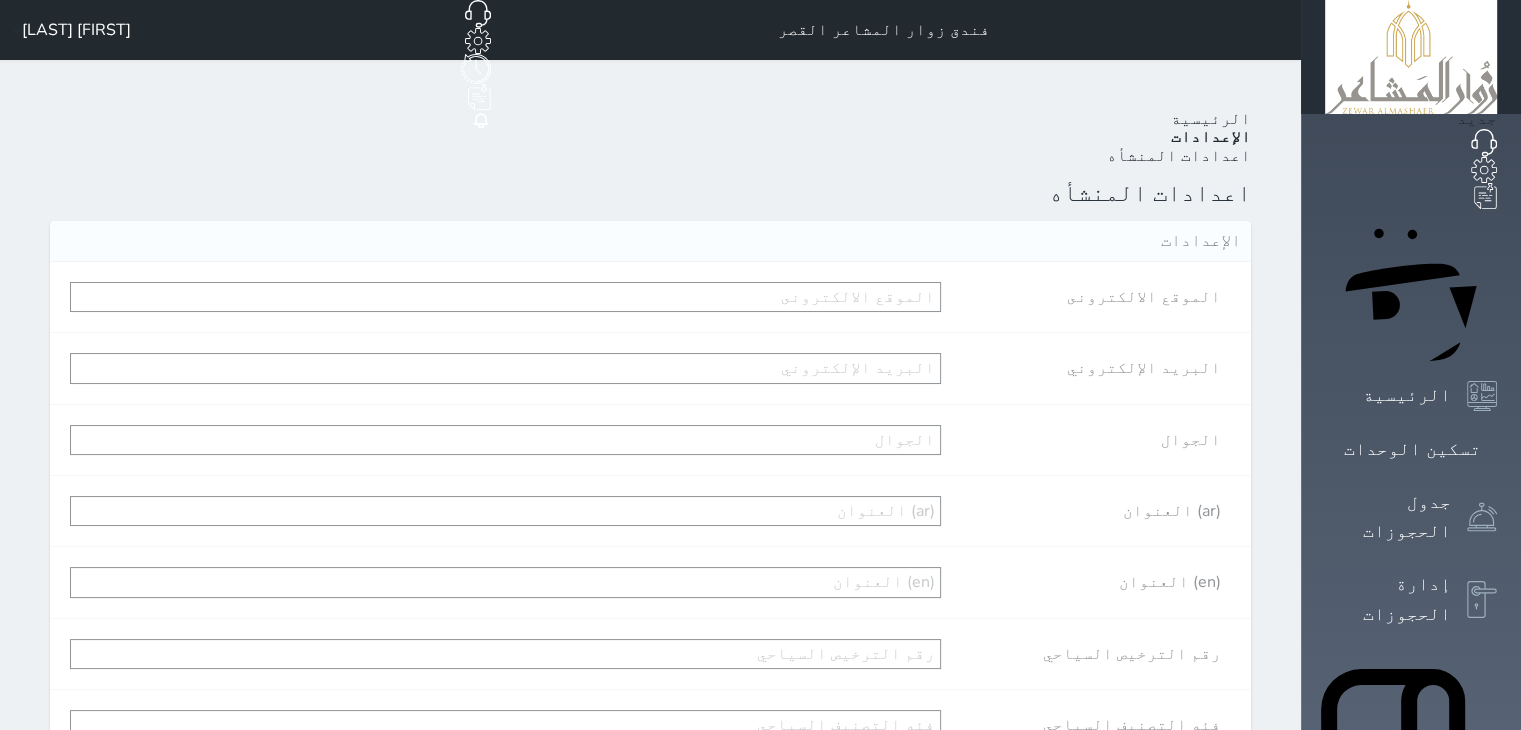 type on "شركة زوار المشاعر المحدودة" 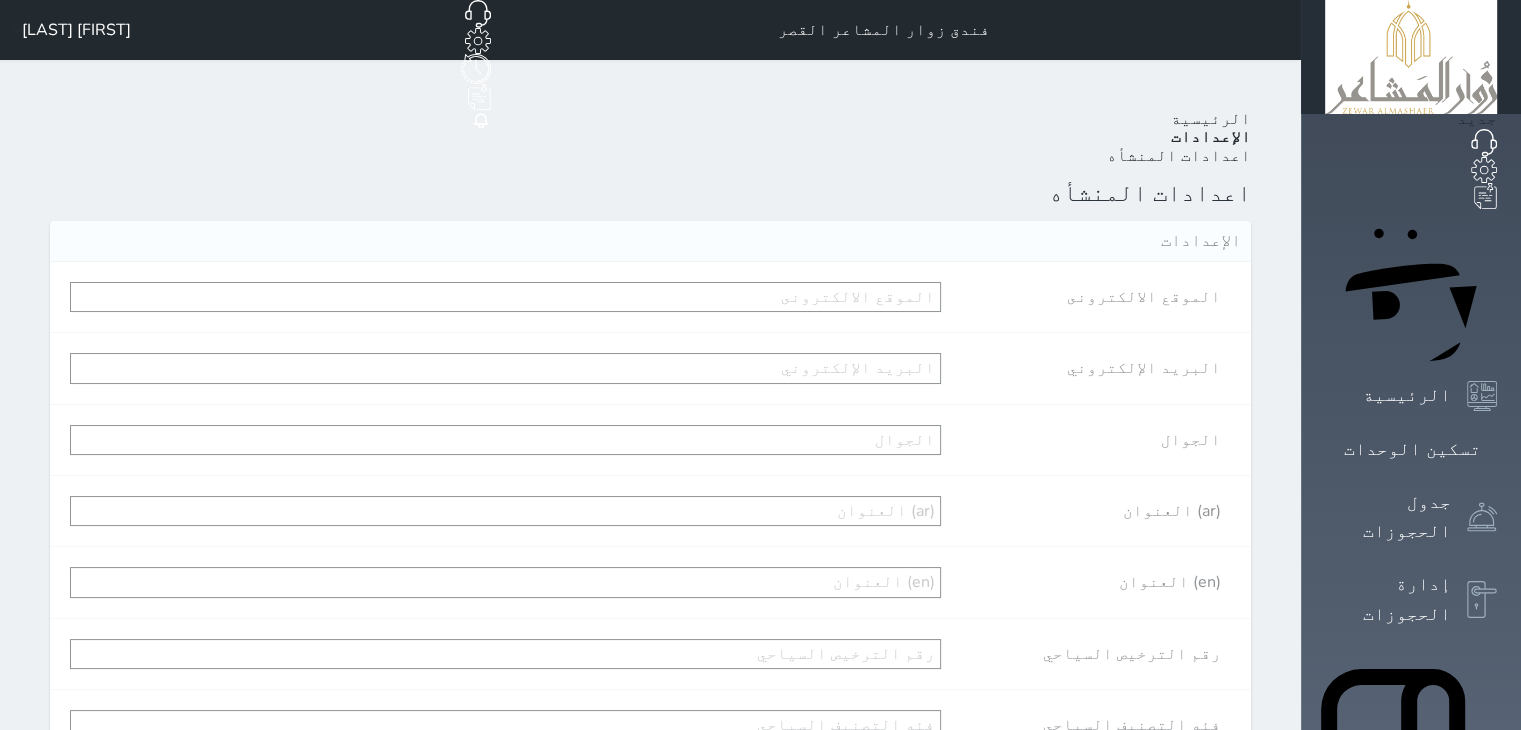 type on "zewar.mashaer@gmail.com" 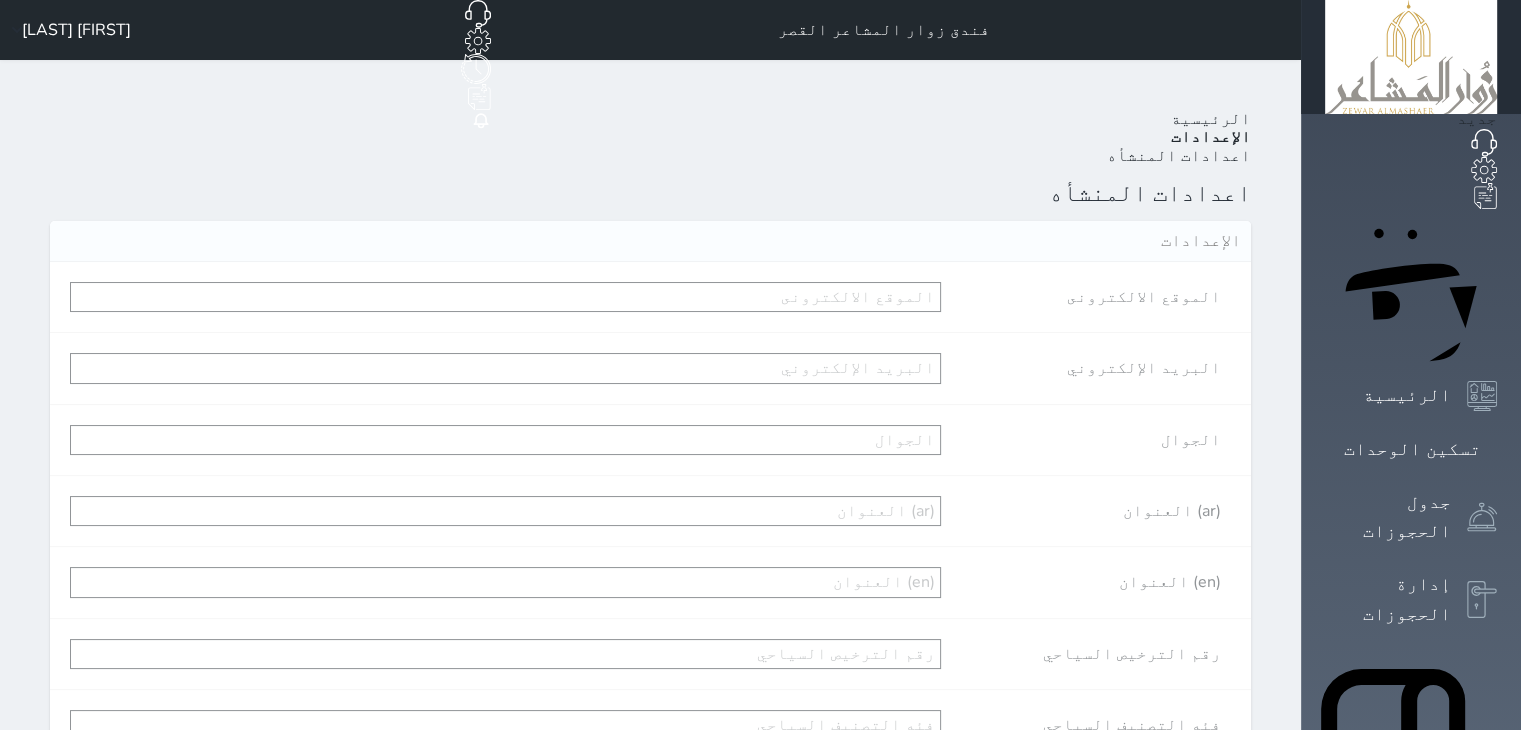 type on "0125590111" 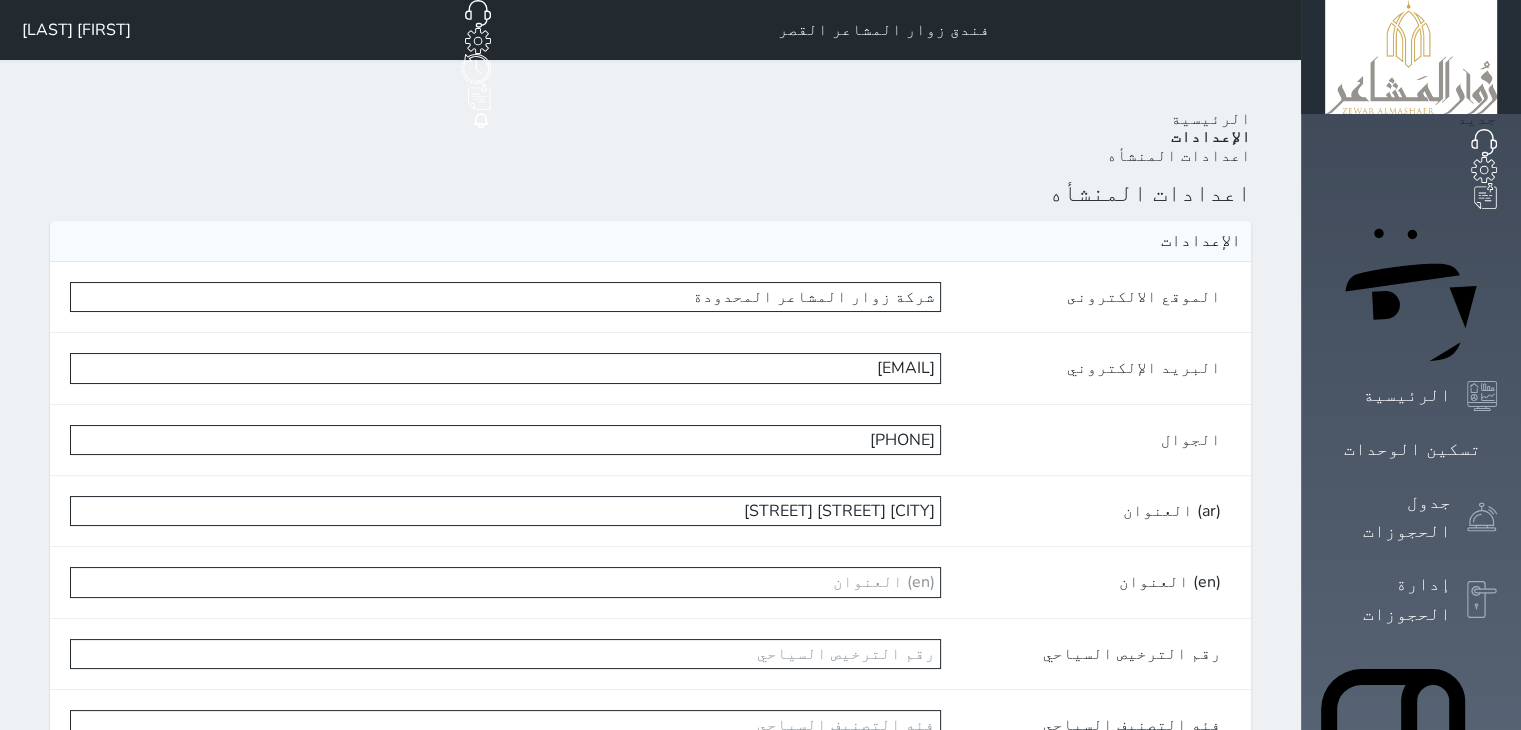scroll, scrollTop: 459, scrollLeft: 0, axis: vertical 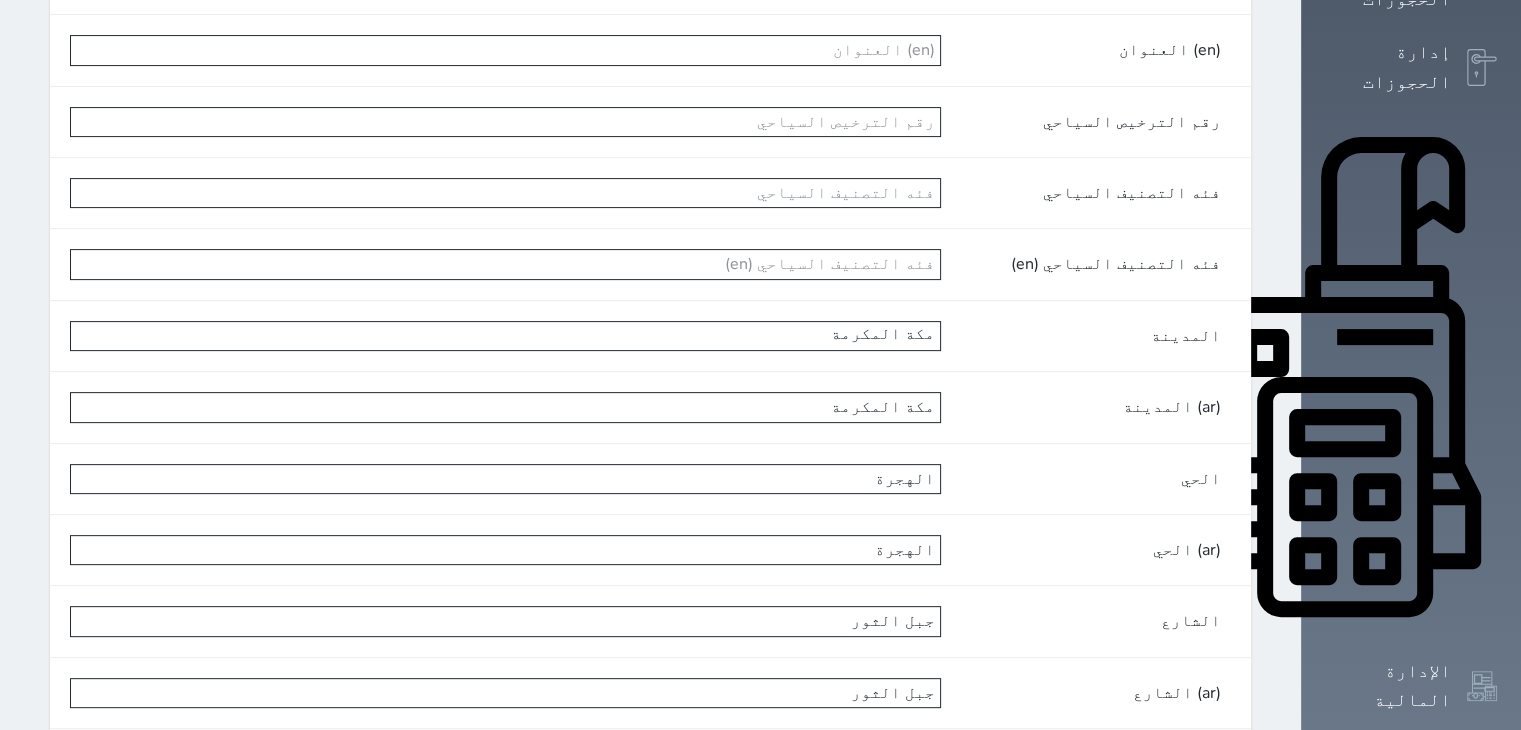 click on "مكة المكرمة" at bounding box center [505, 336] 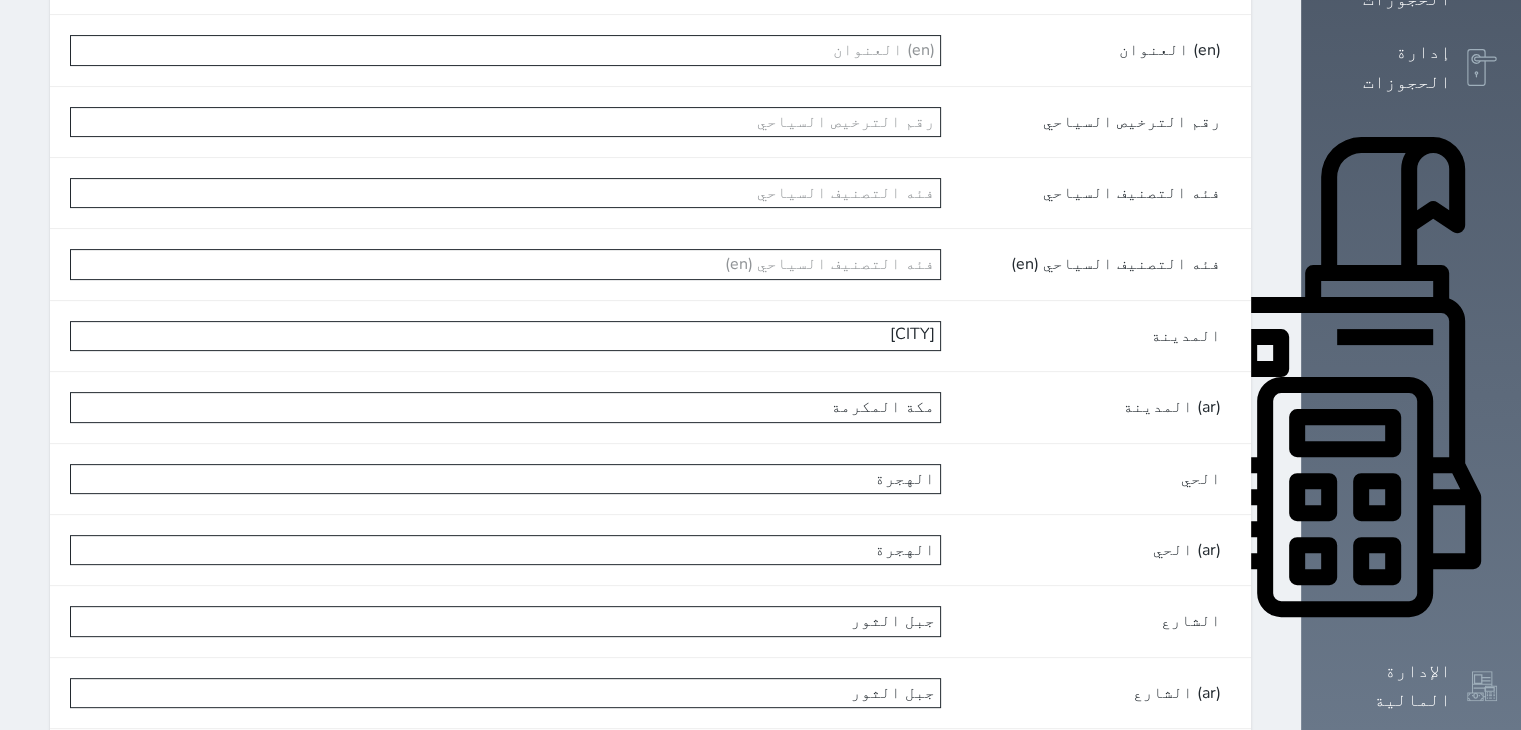 type on "Makka" 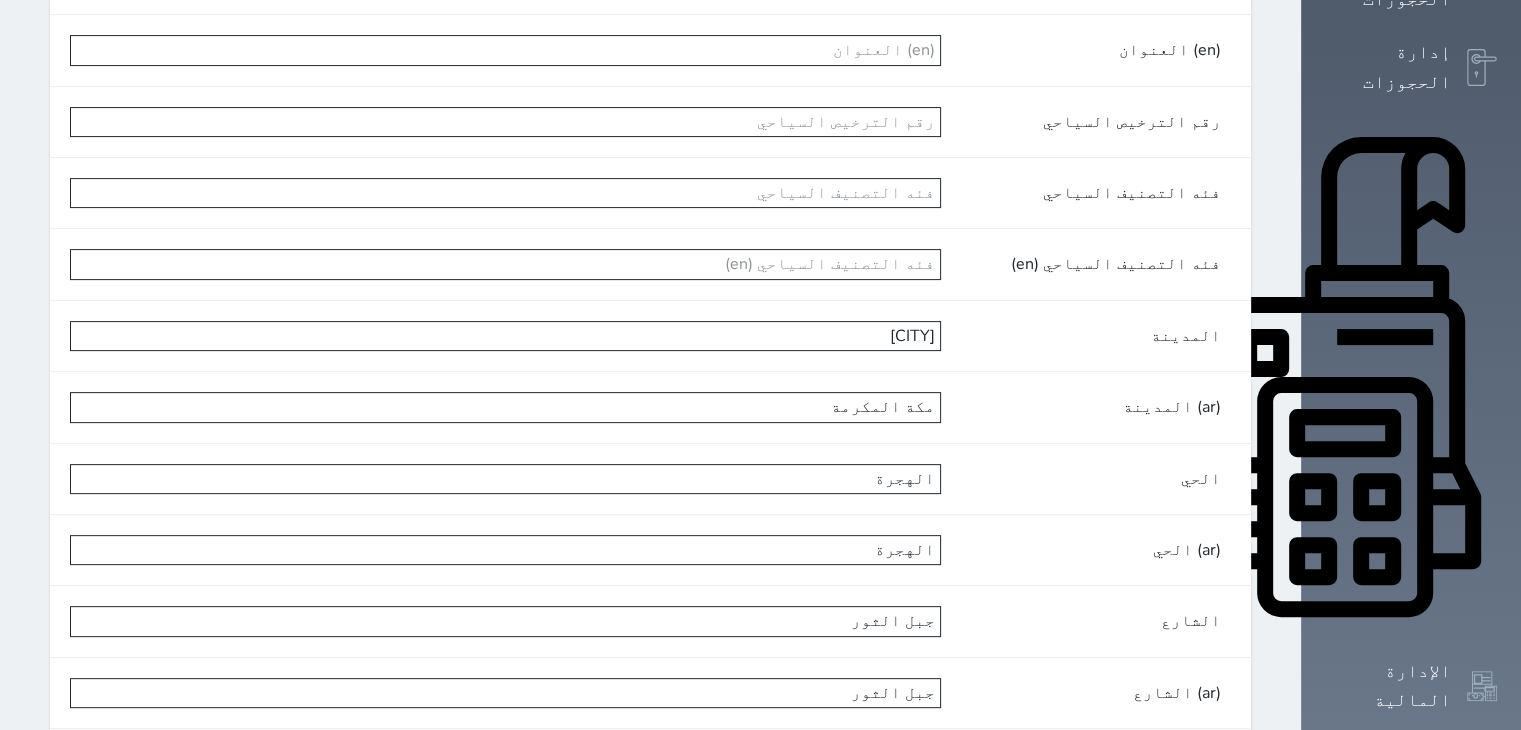 click on "الهجرة" at bounding box center (505, 479) 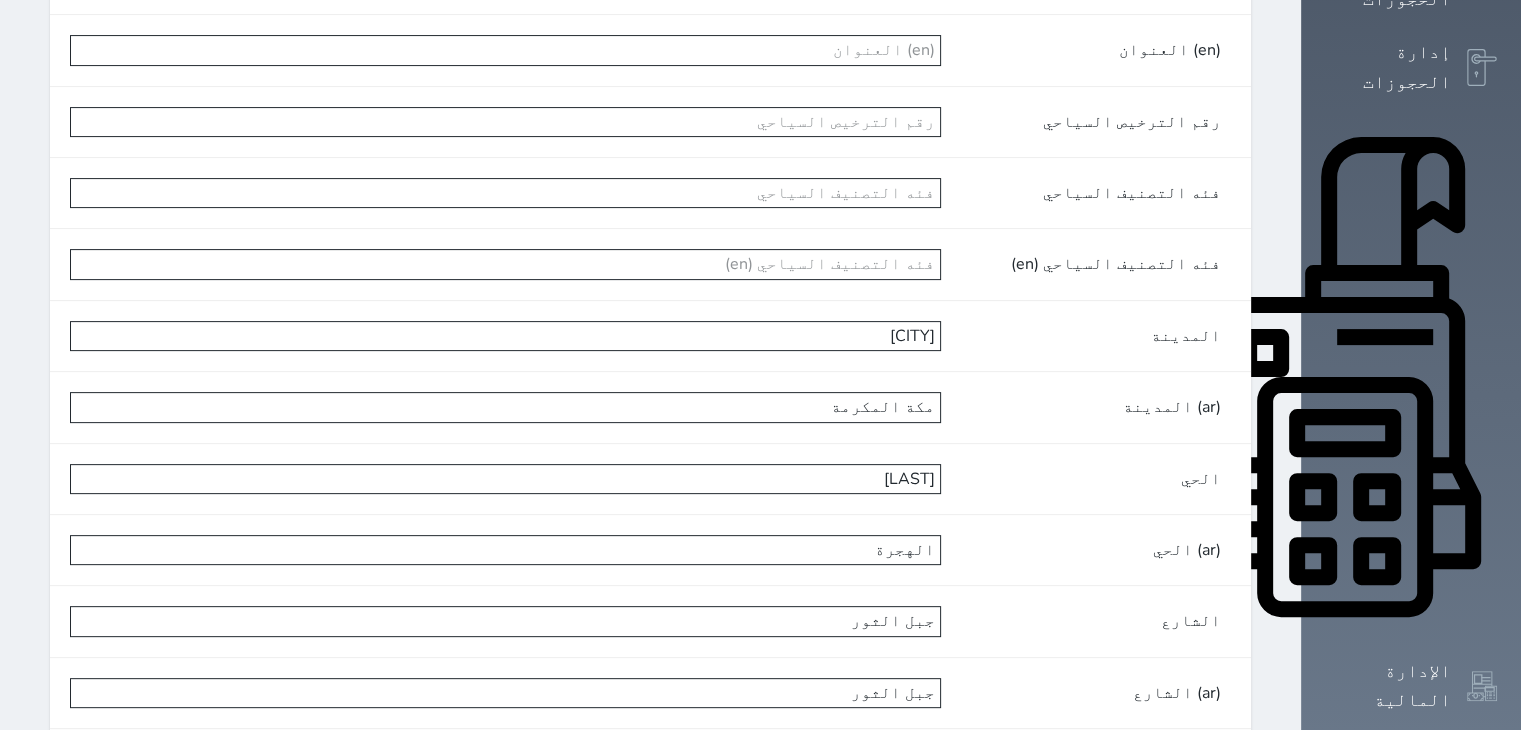 type on "Al Hijra" 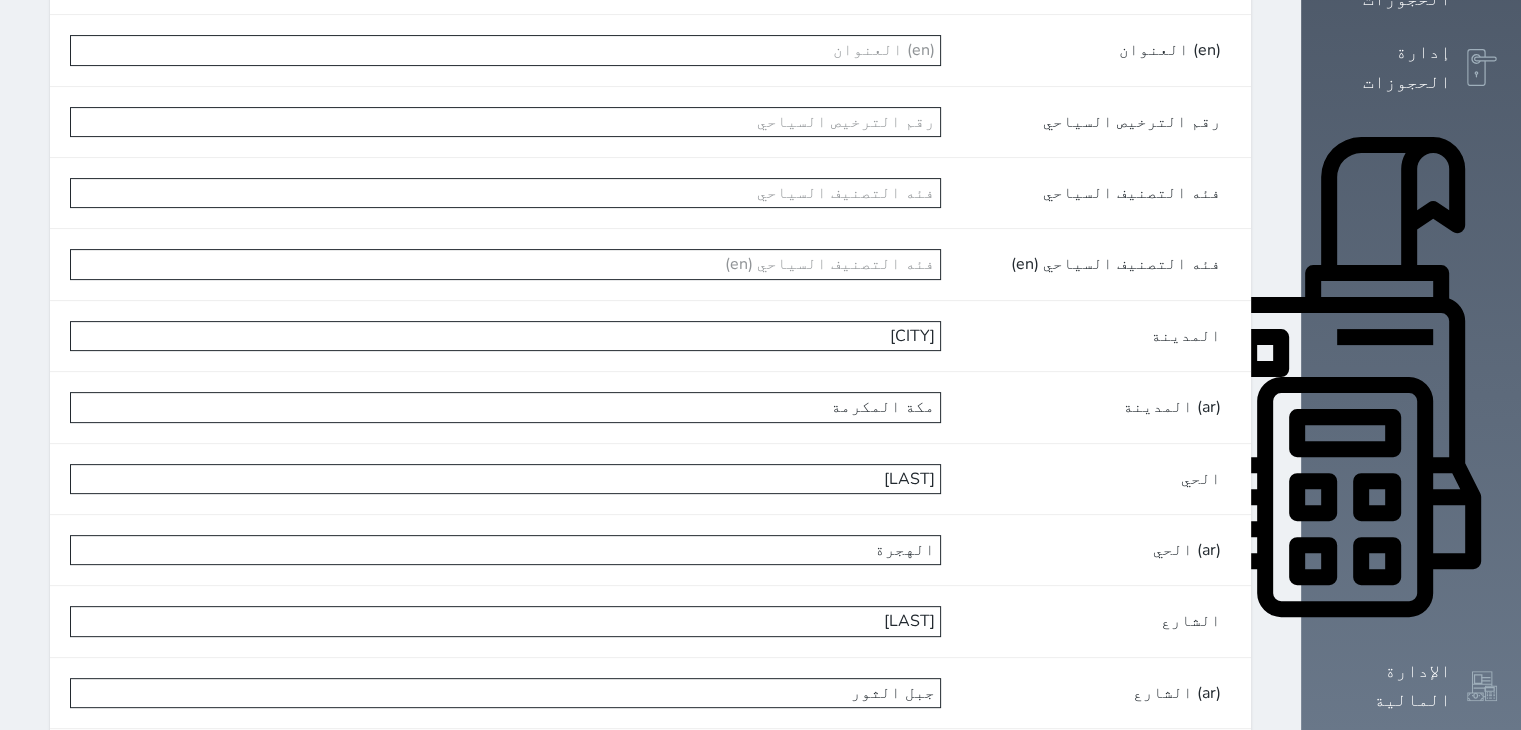 click on "Al Thour" at bounding box center (505, 621) 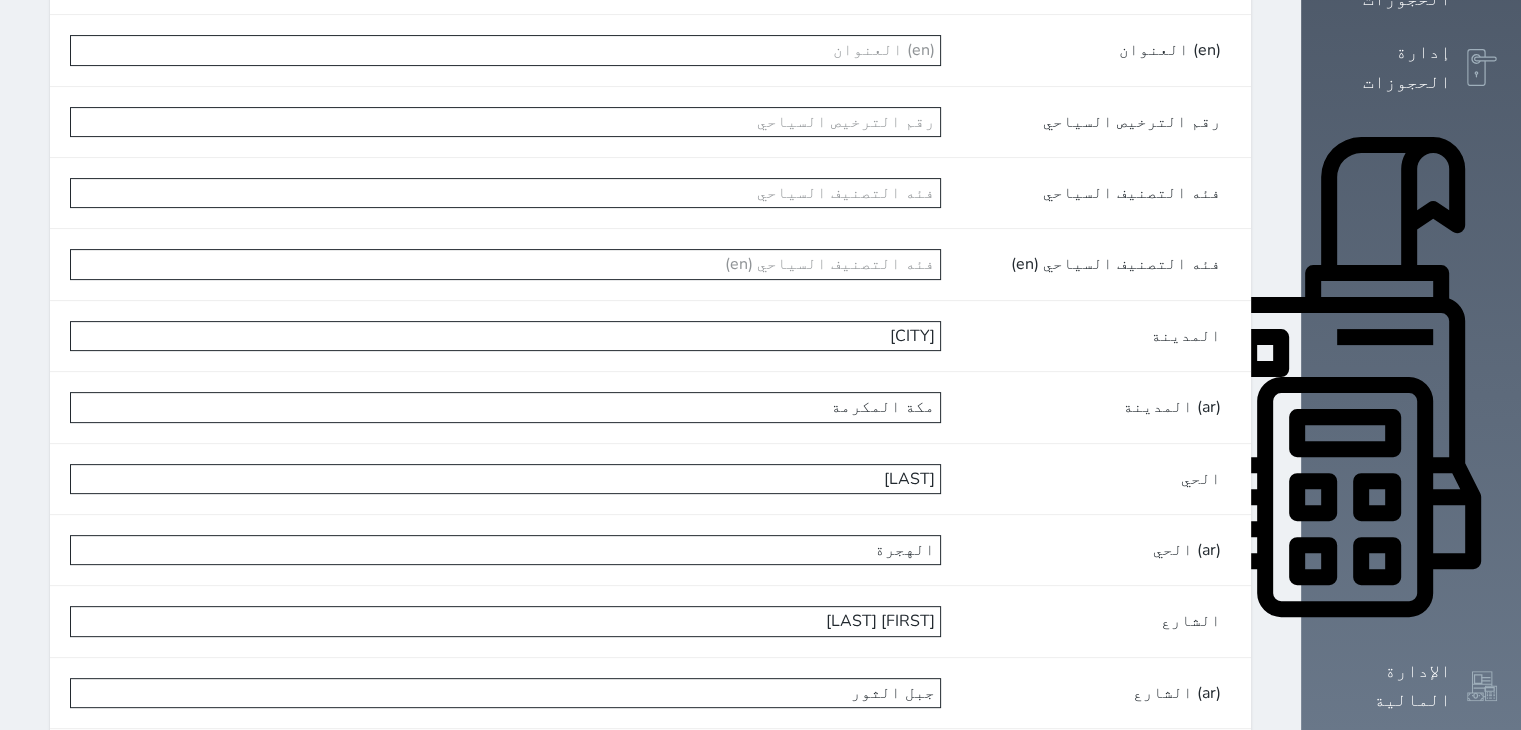 scroll, scrollTop: 4, scrollLeft: 0, axis: vertical 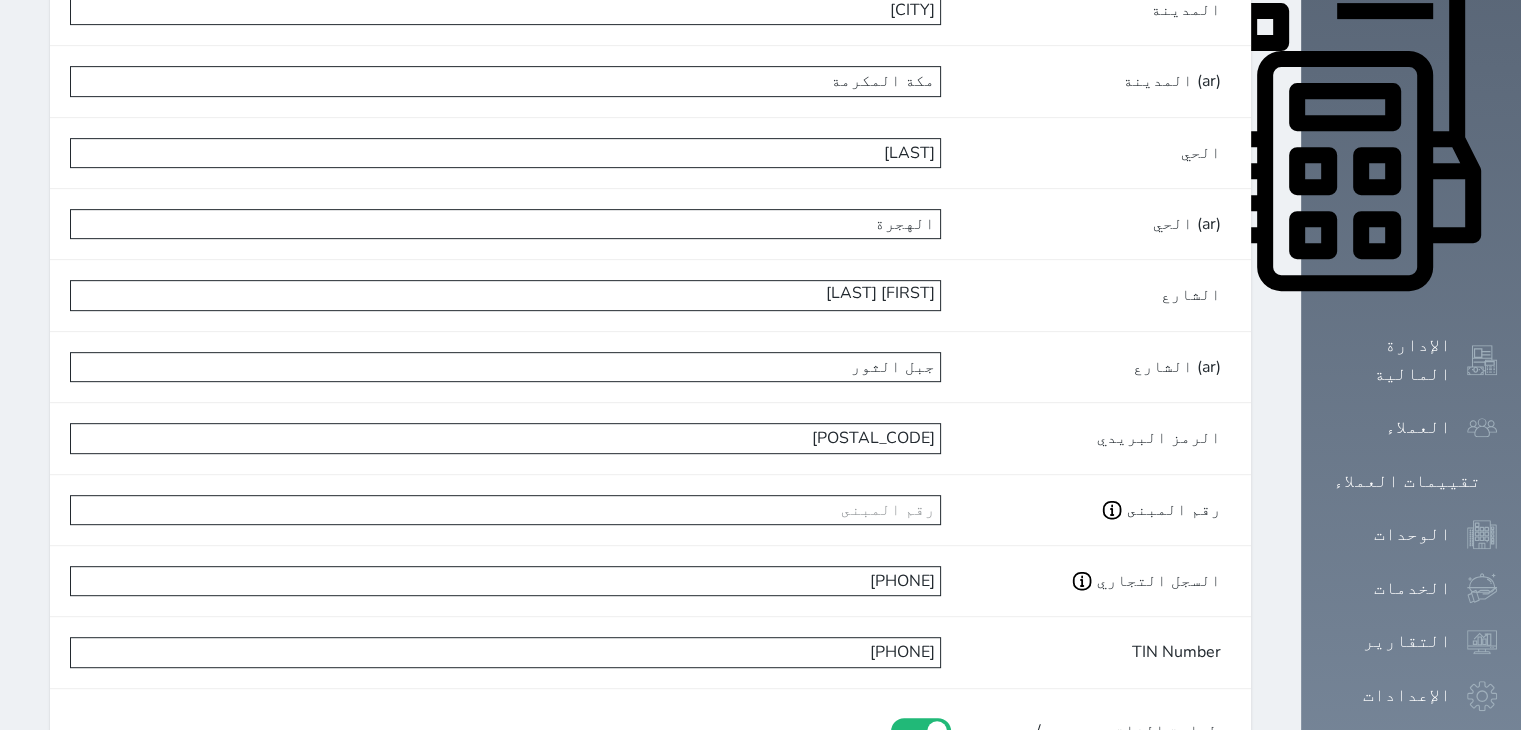 type on "Gabel Al Thour" 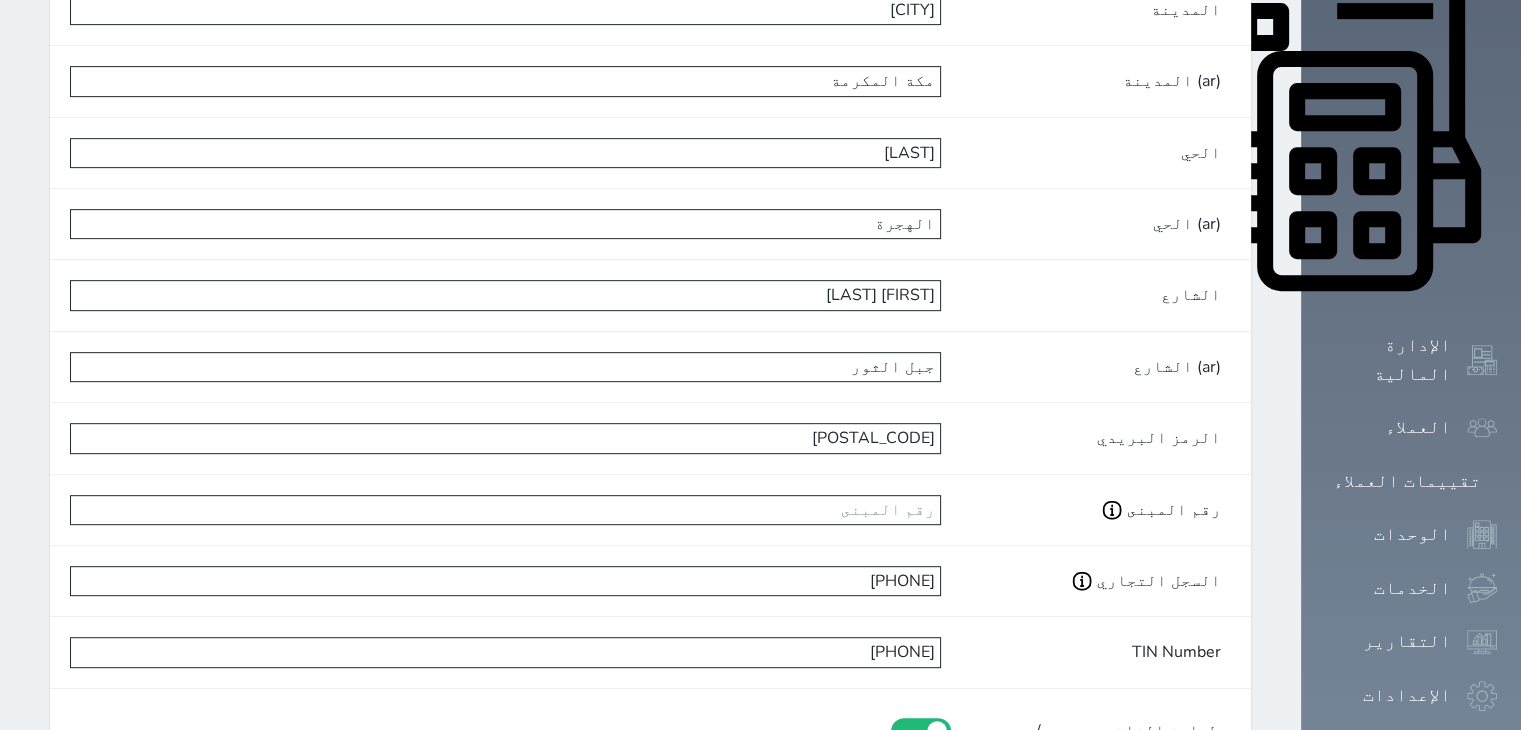 click on "الرمز البريدي   21955" at bounding box center (650, 438) 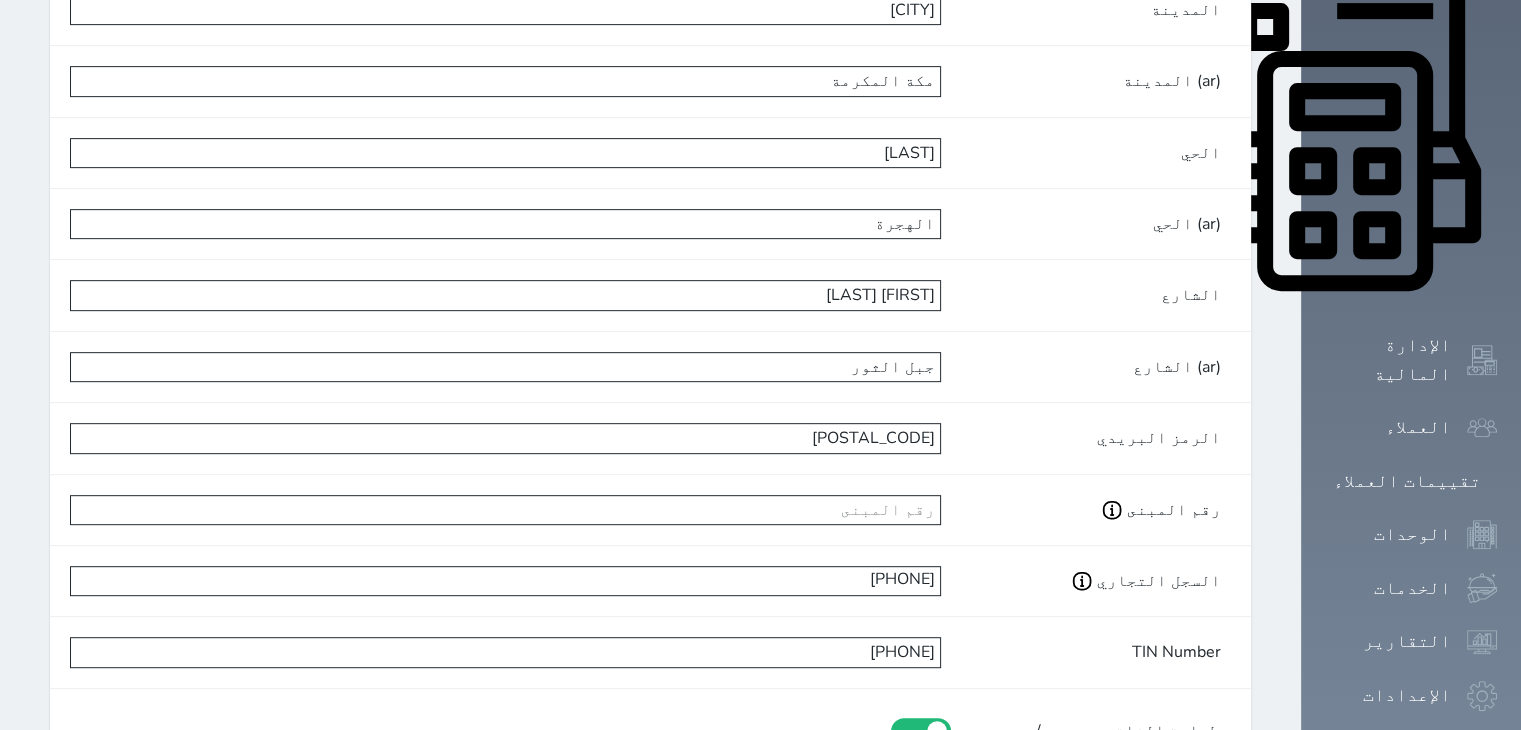 scroll, scrollTop: 991, scrollLeft: 0, axis: vertical 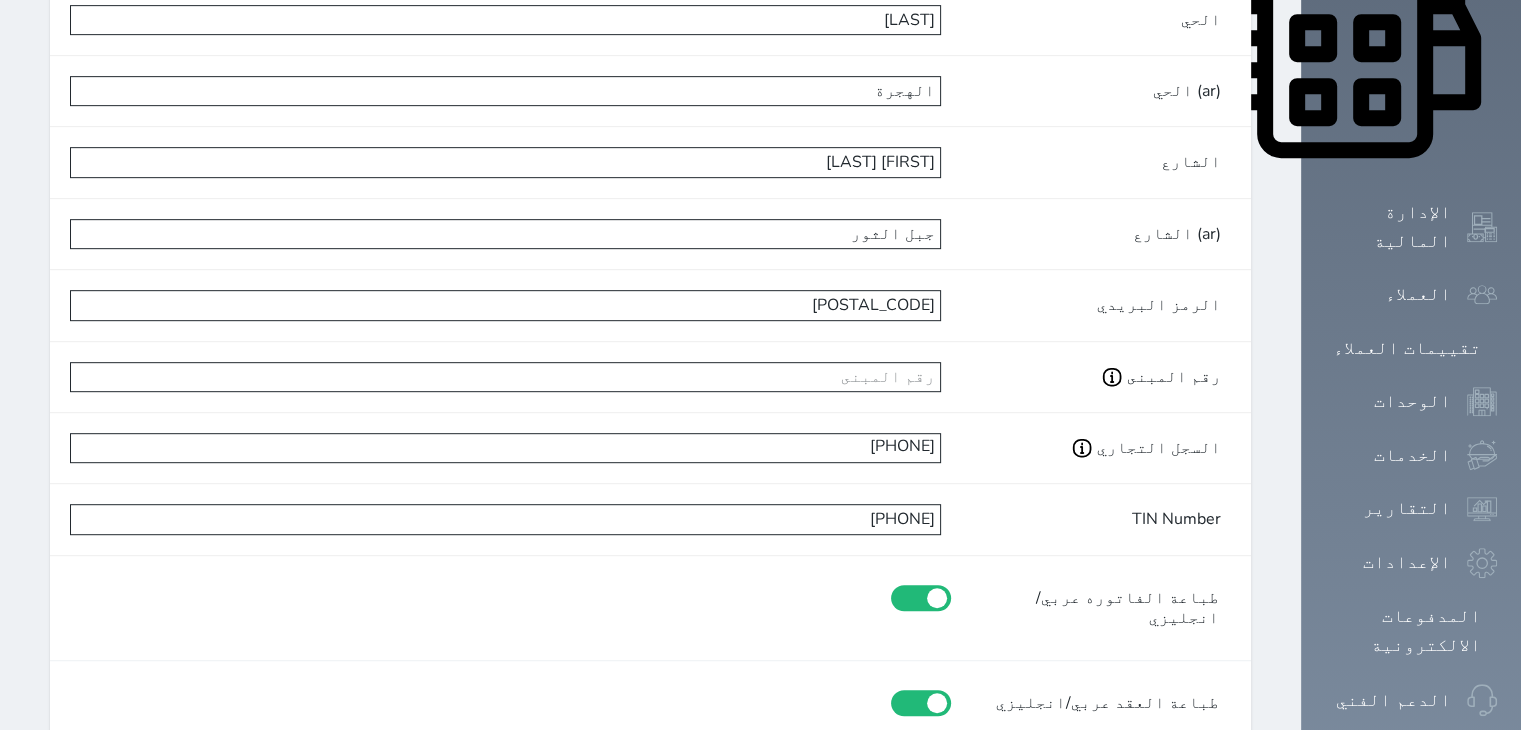 type on "24241" 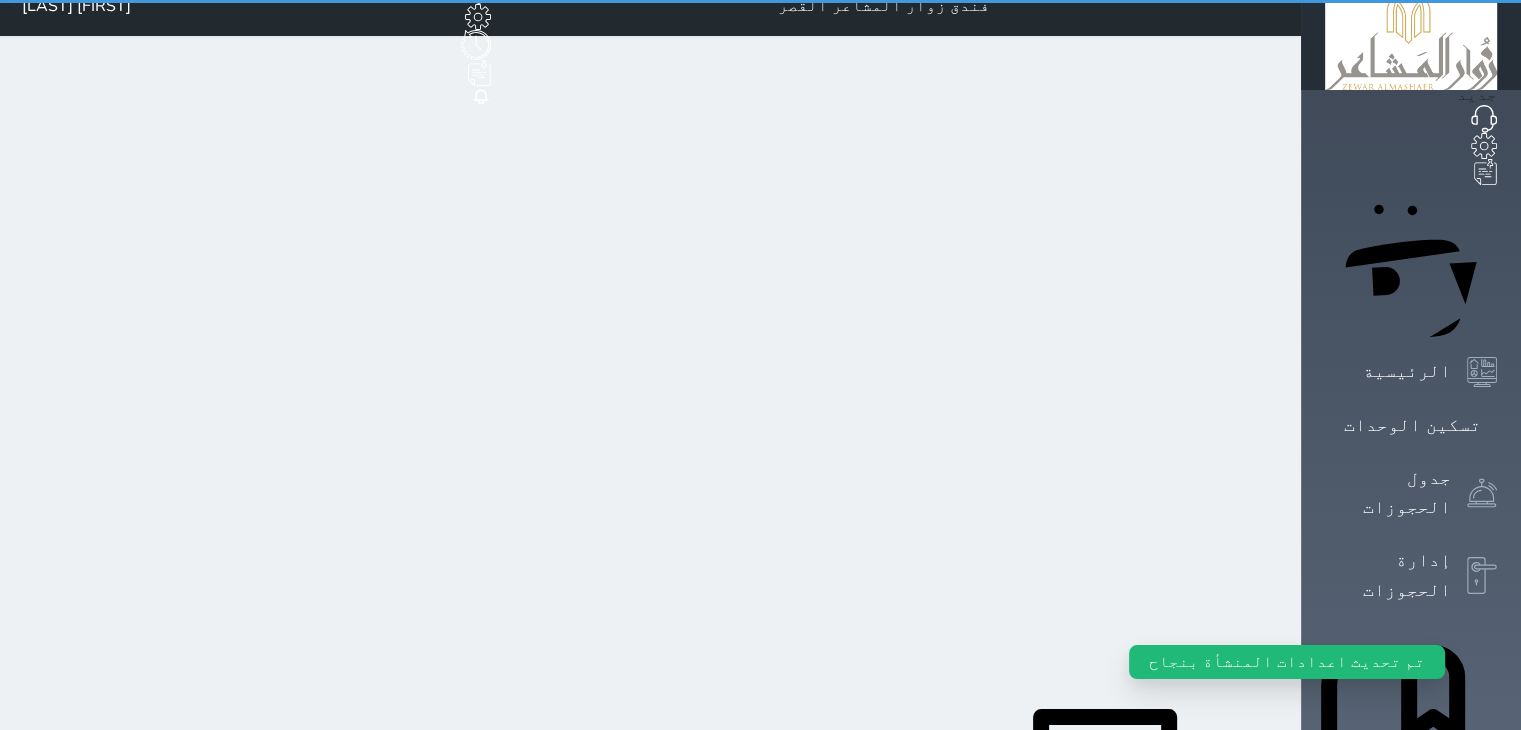 scroll, scrollTop: 0, scrollLeft: 0, axis: both 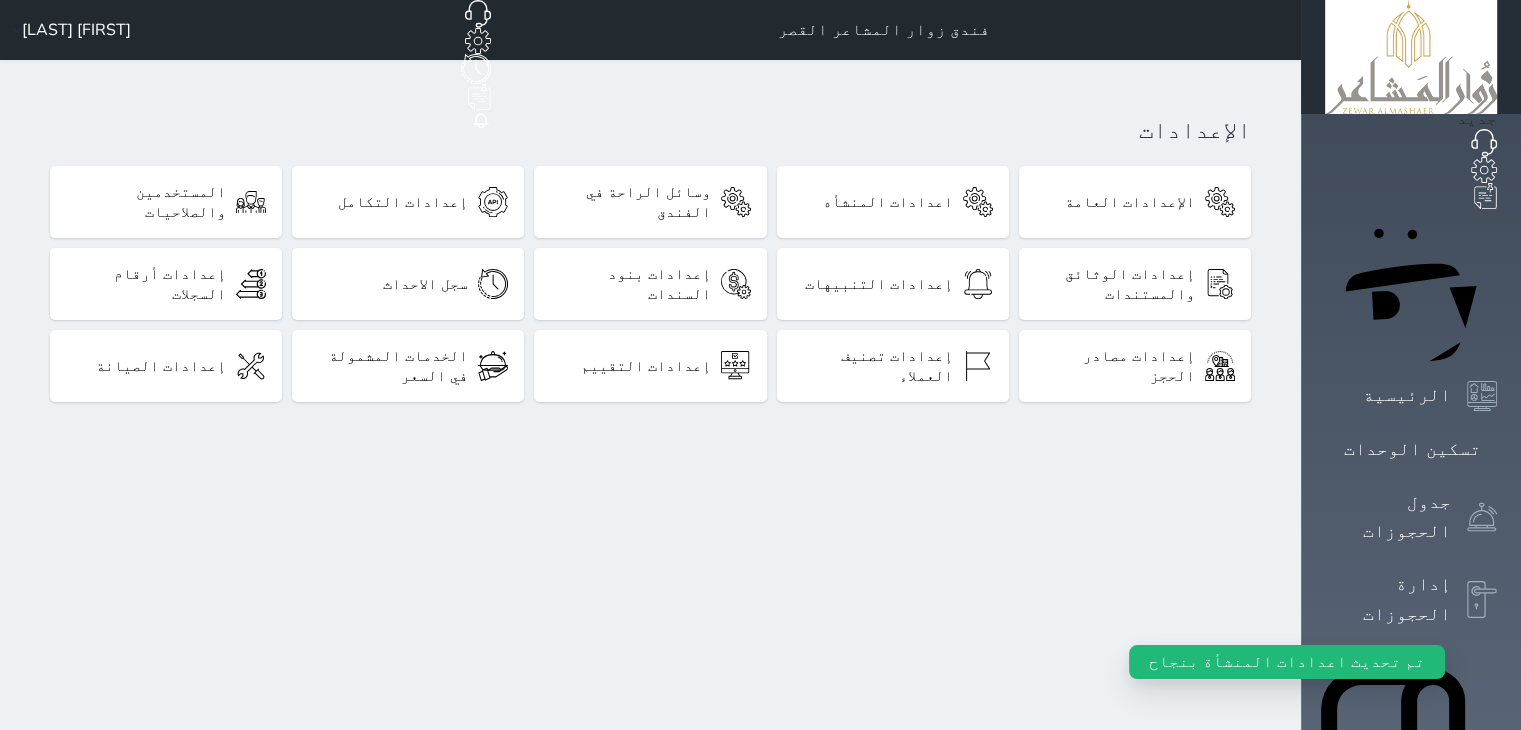 click 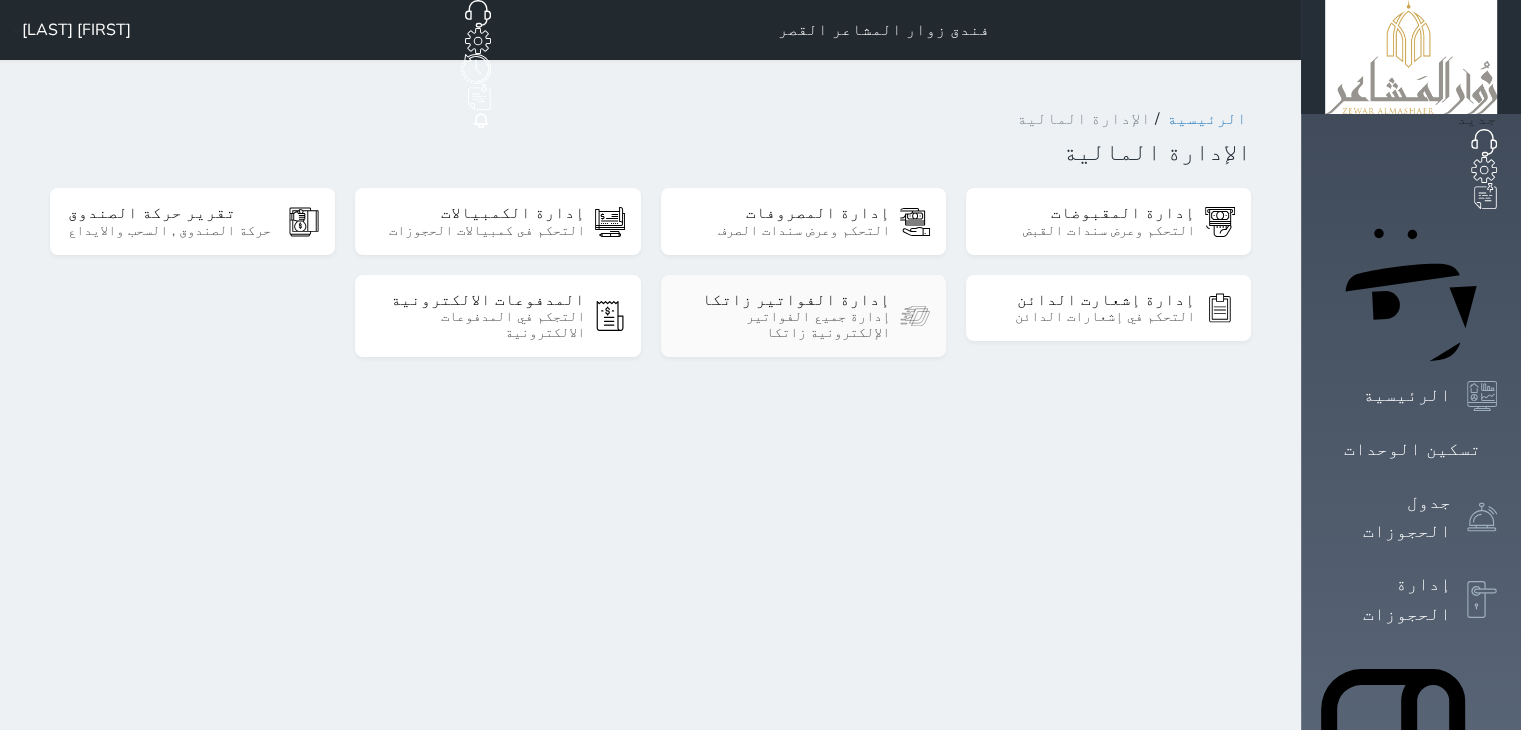 click on "إدارة الفواتير زاتكا" at bounding box center (784, 300) 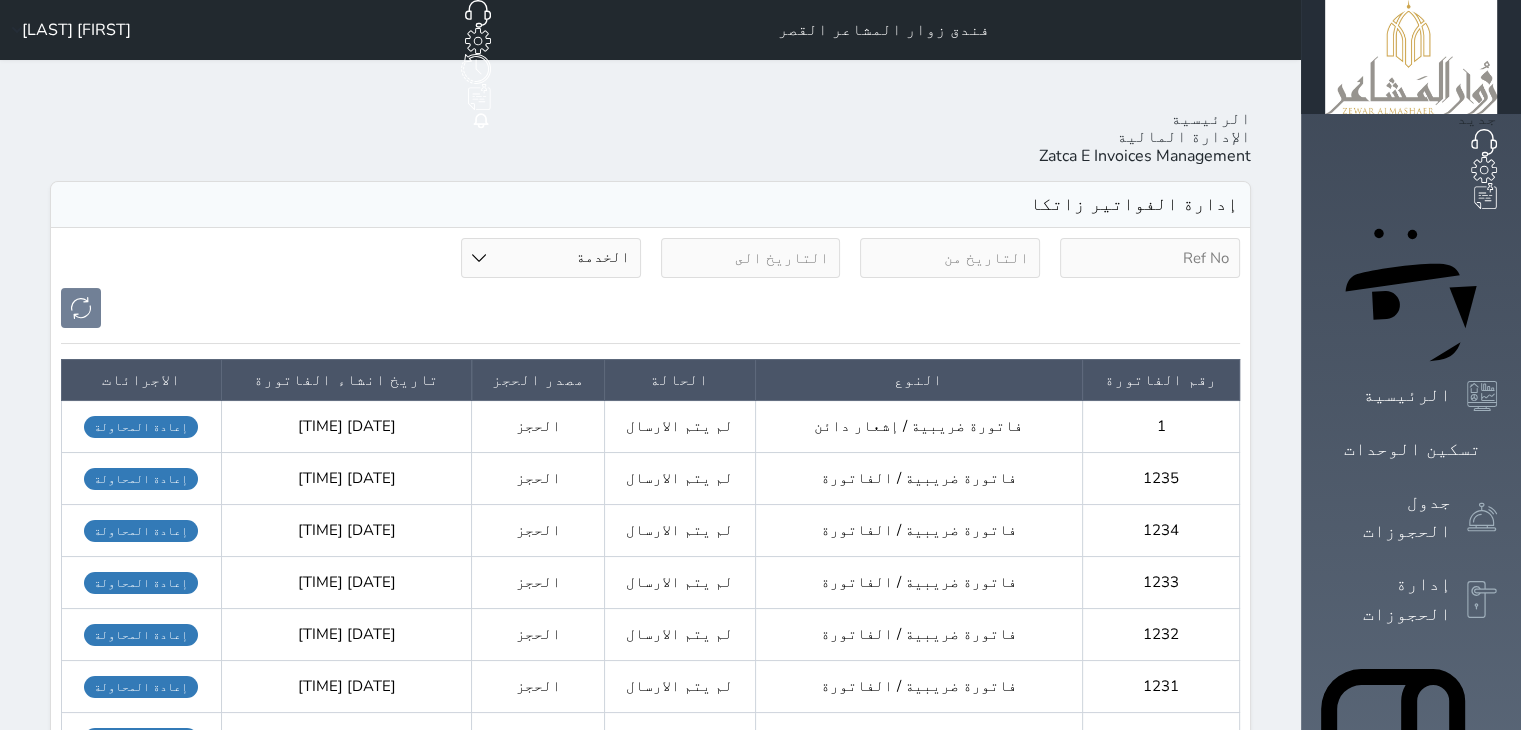 click on "إعادة المحاولة" at bounding box center (141, 427) 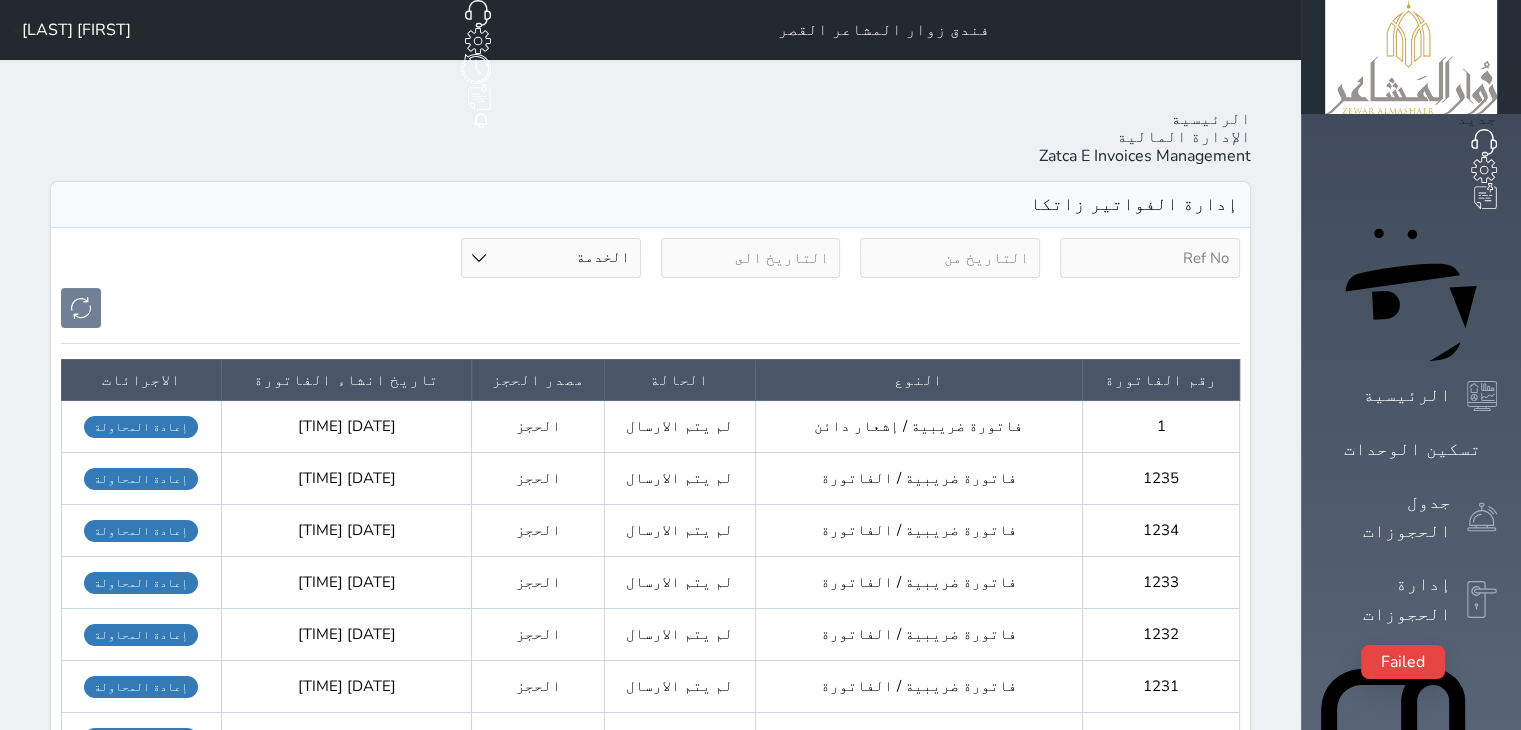 click on "إعادة المحاولة" at bounding box center (141, 427) 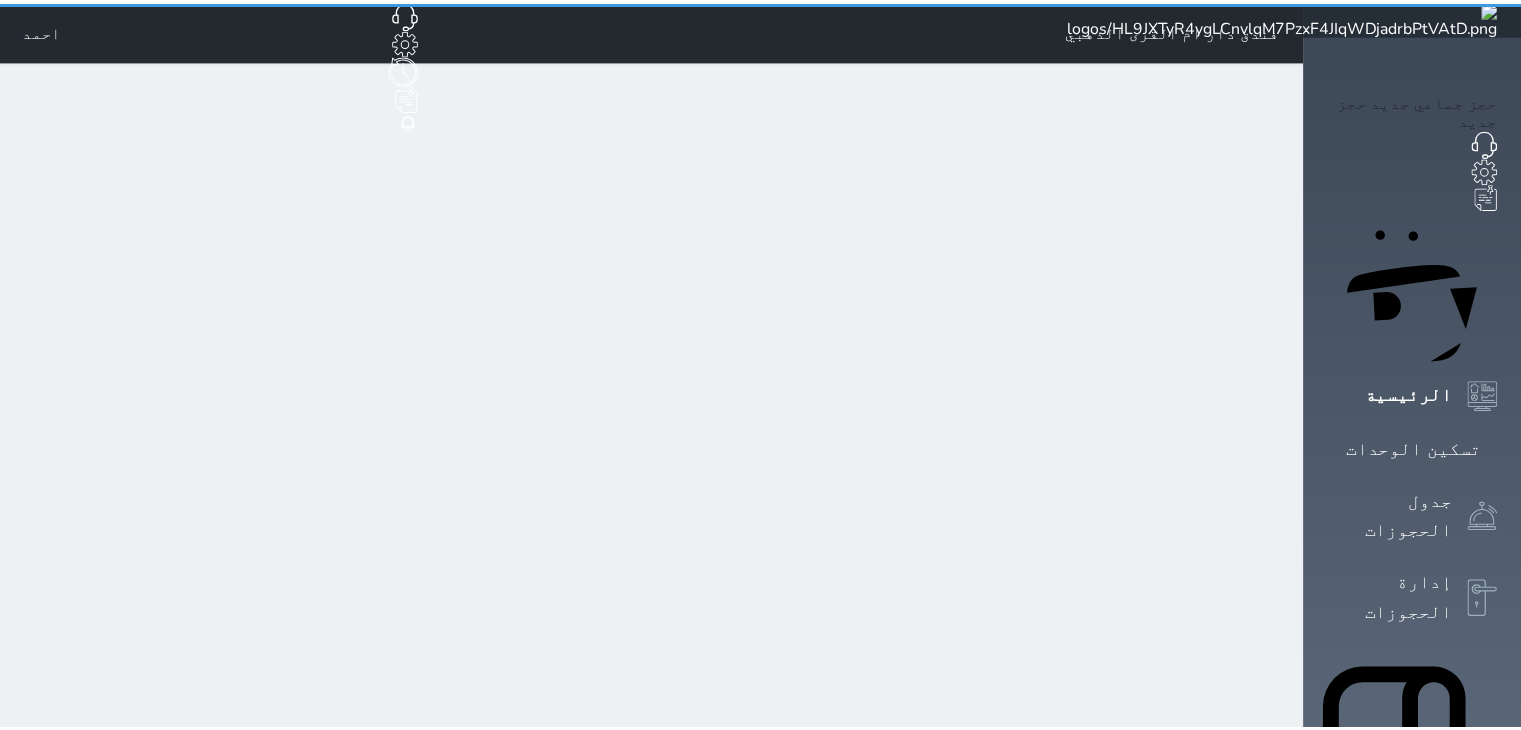 scroll, scrollTop: 0, scrollLeft: 0, axis: both 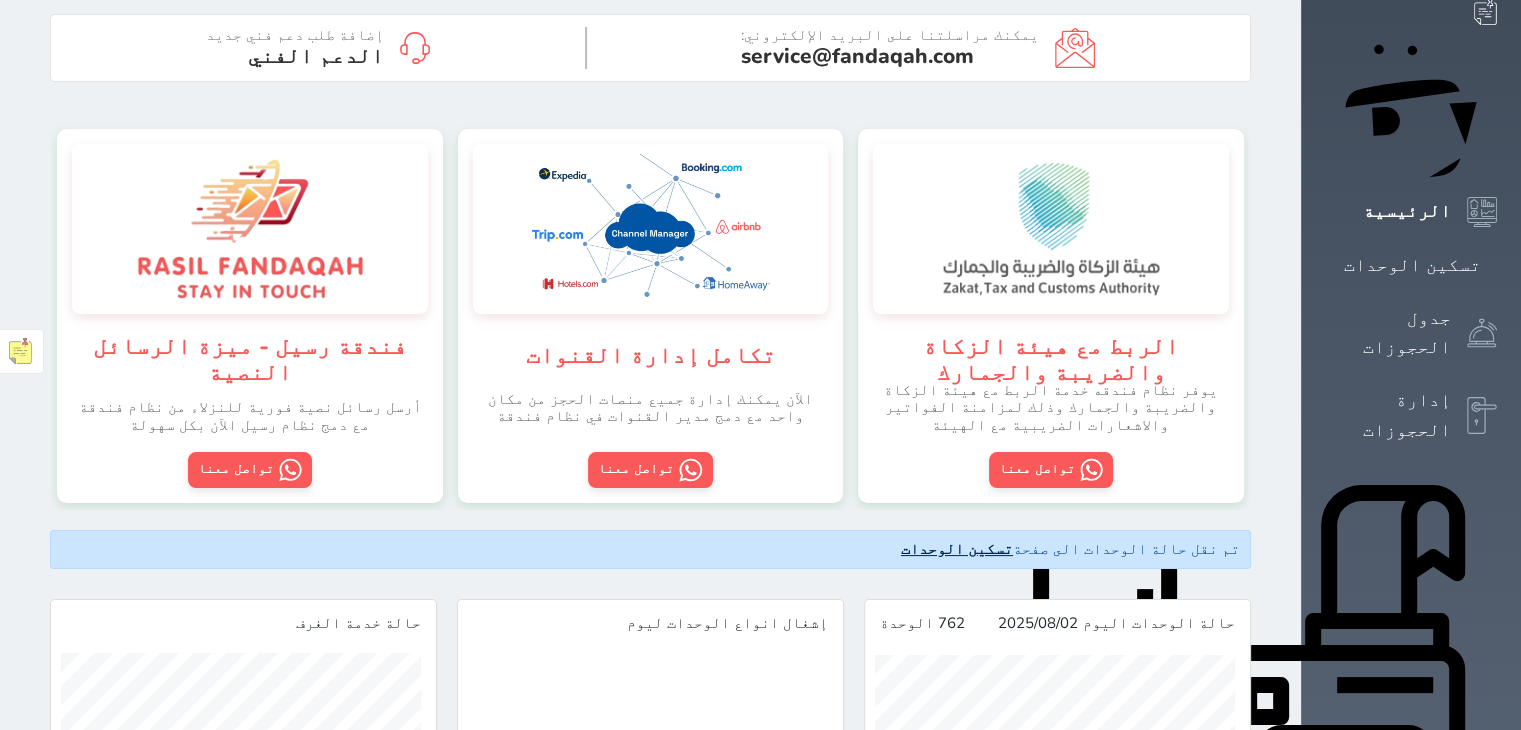 click on "تسكين الوحدات" at bounding box center [957, 549] 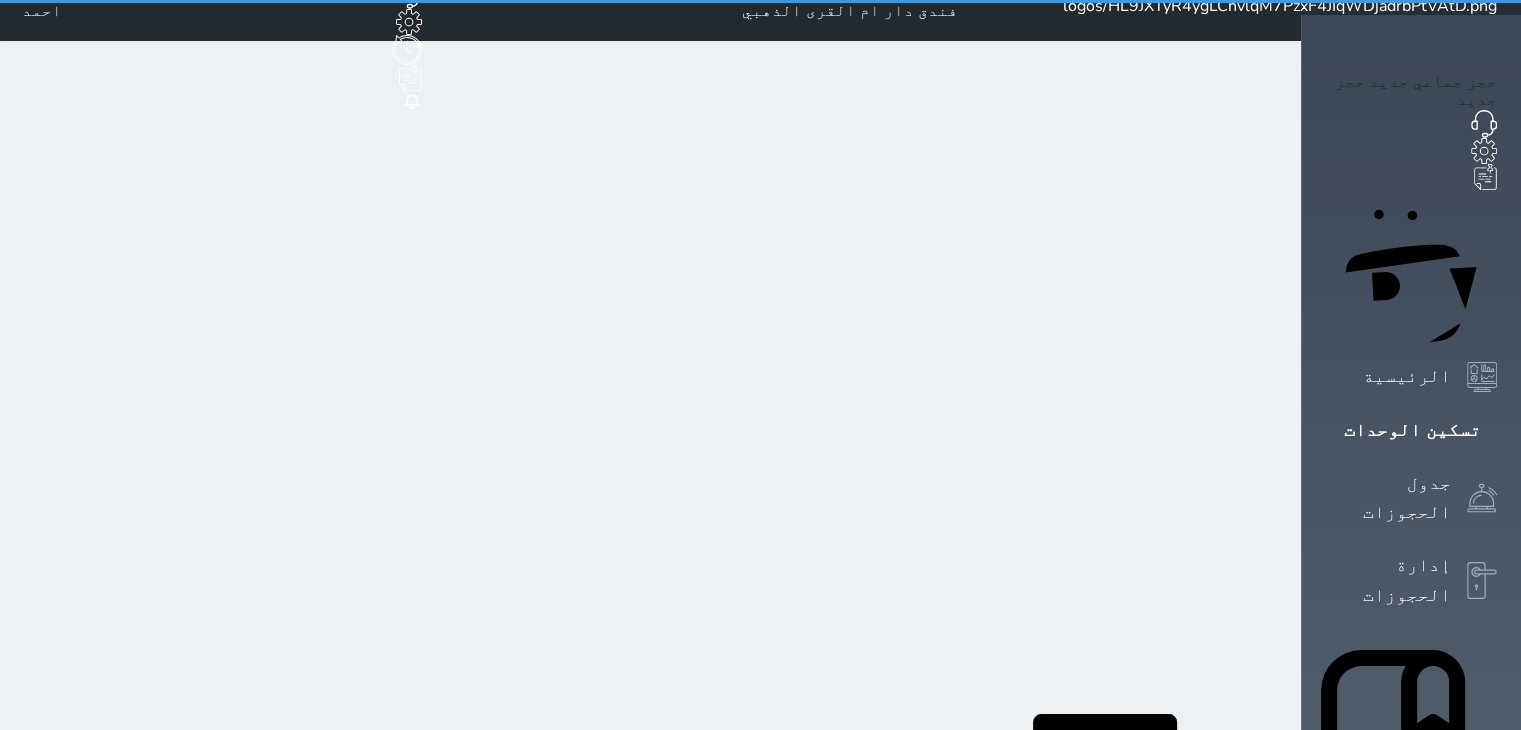 scroll, scrollTop: 0, scrollLeft: 0, axis: both 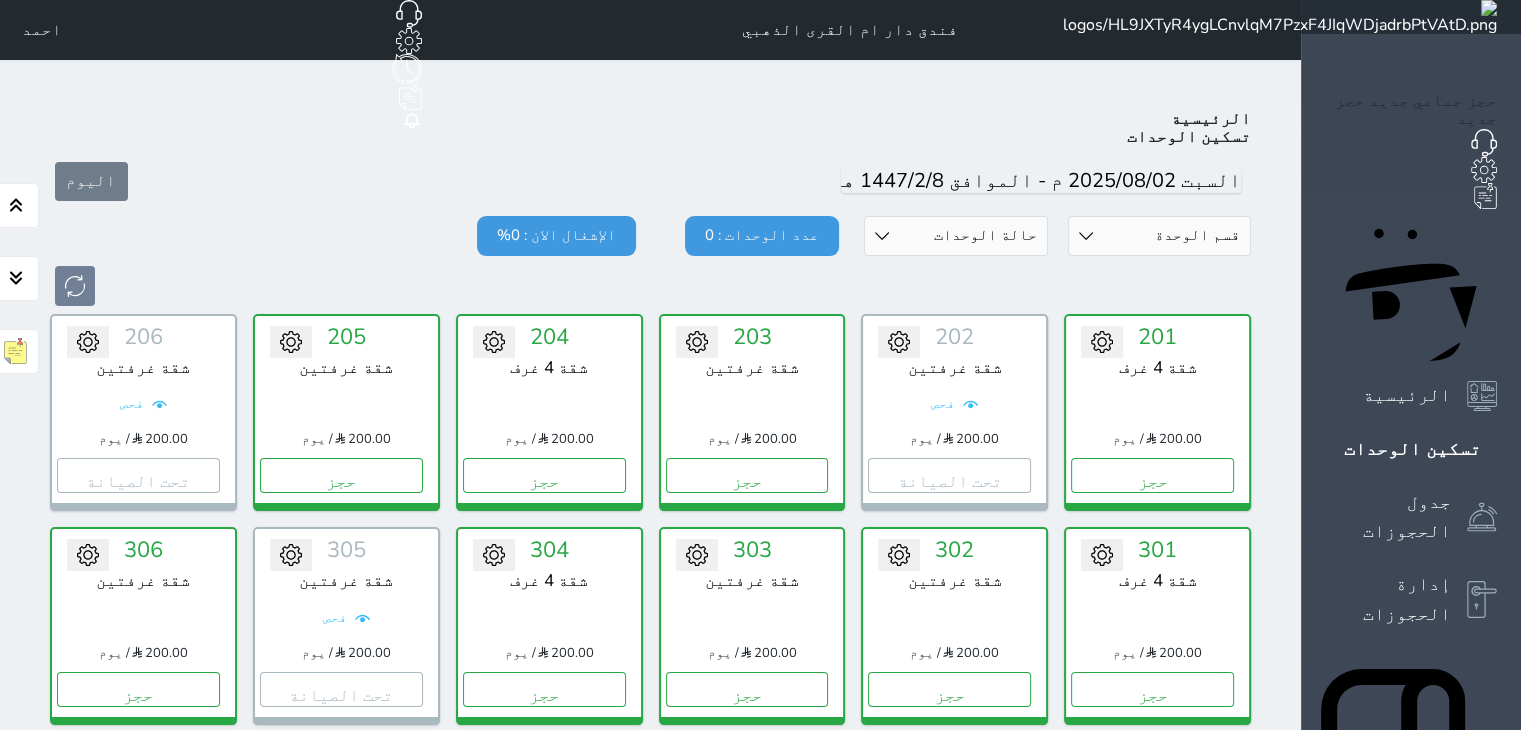 click on "اليوم" at bounding box center [650, 181] 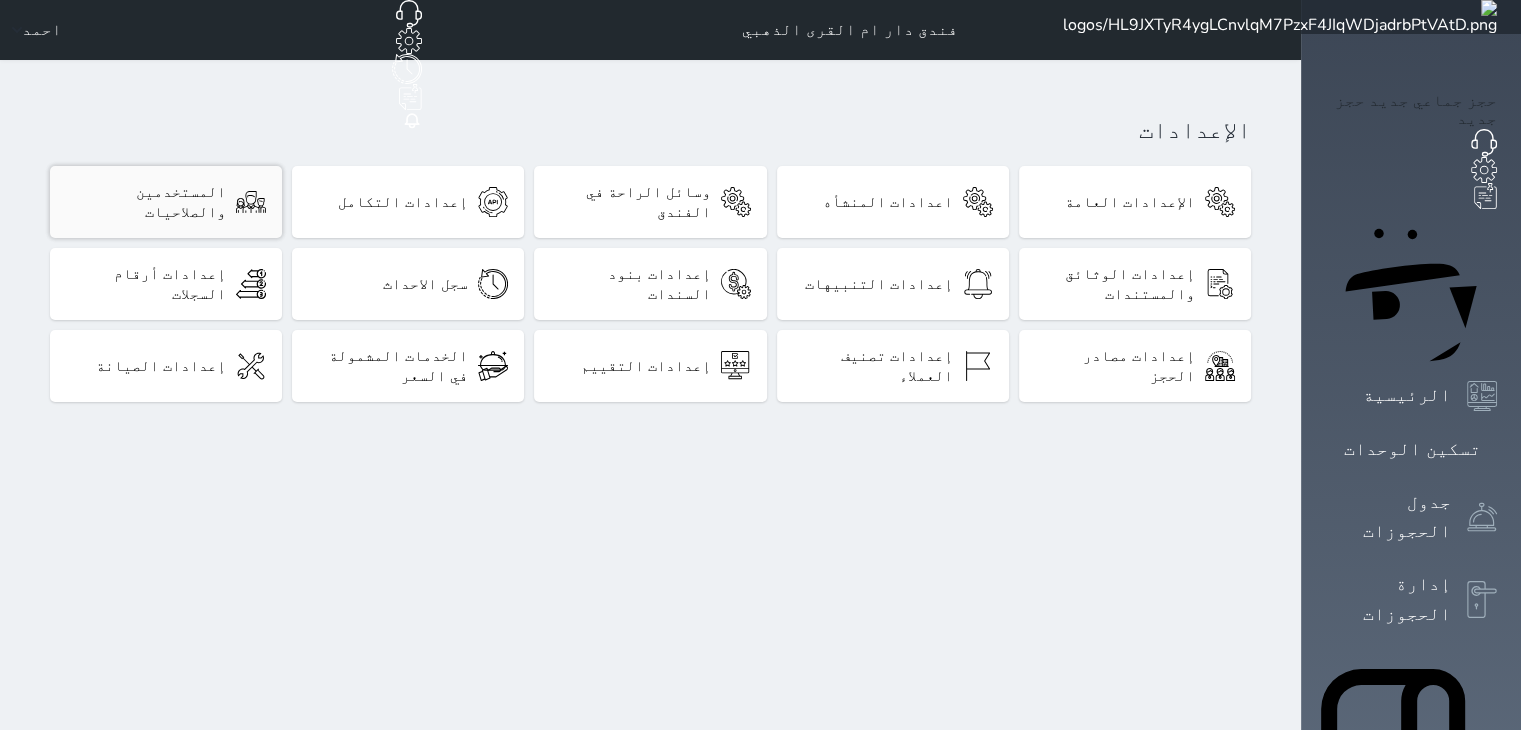click on "المستخدمين والصلاحيات" at bounding box center (146, 202) 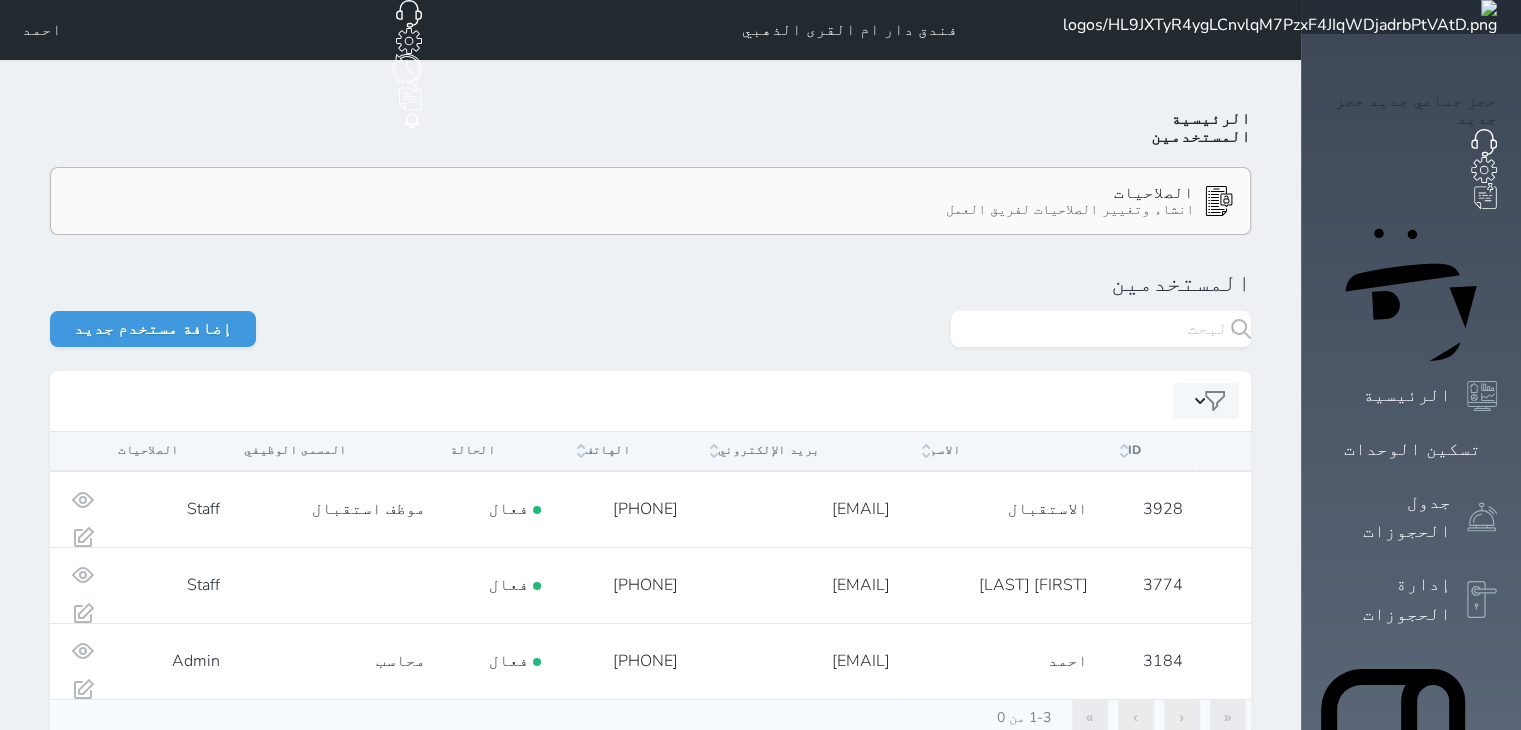 click on "الصلاحيات    انشاء وتغيير الصلاحيات لفريق العمل" at bounding box center (650, 201) 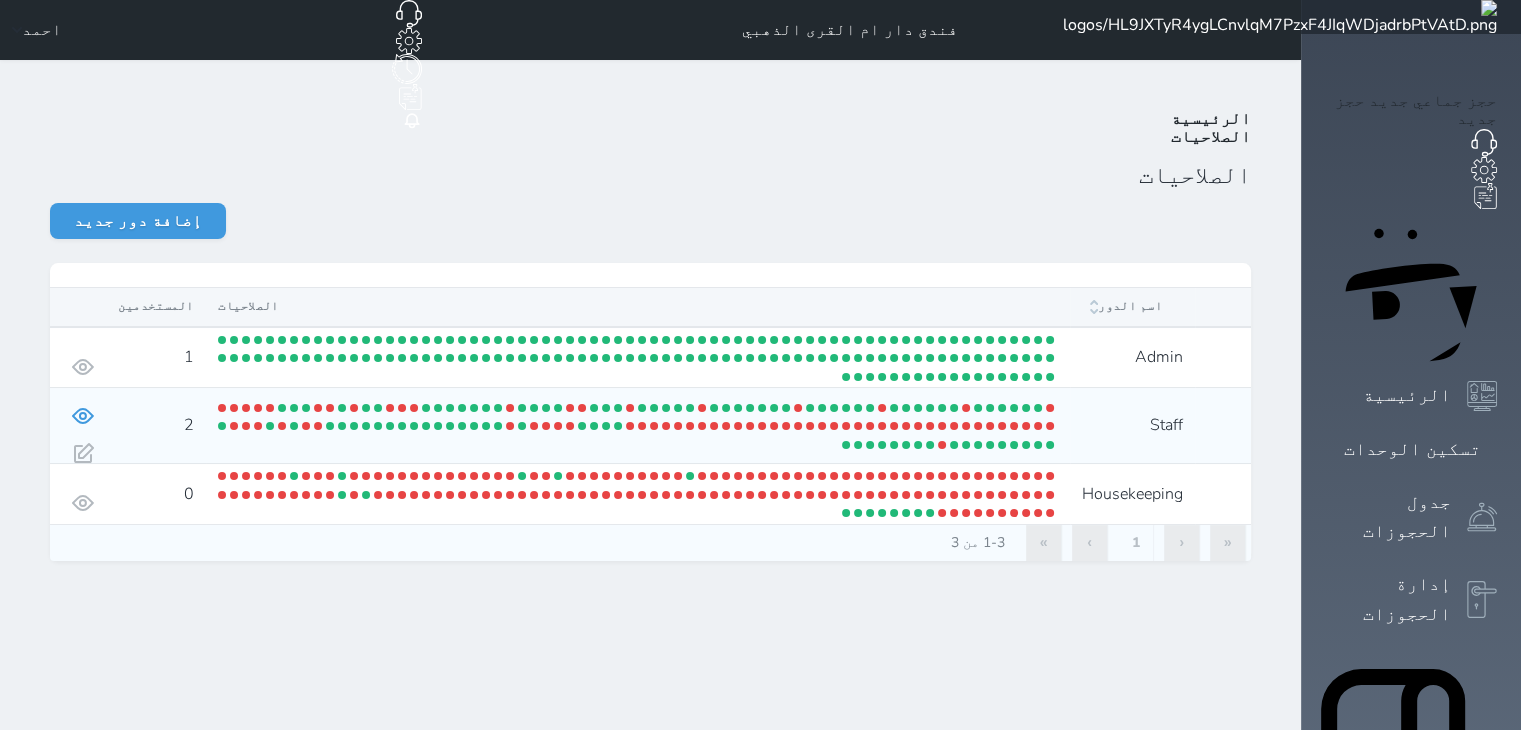 click 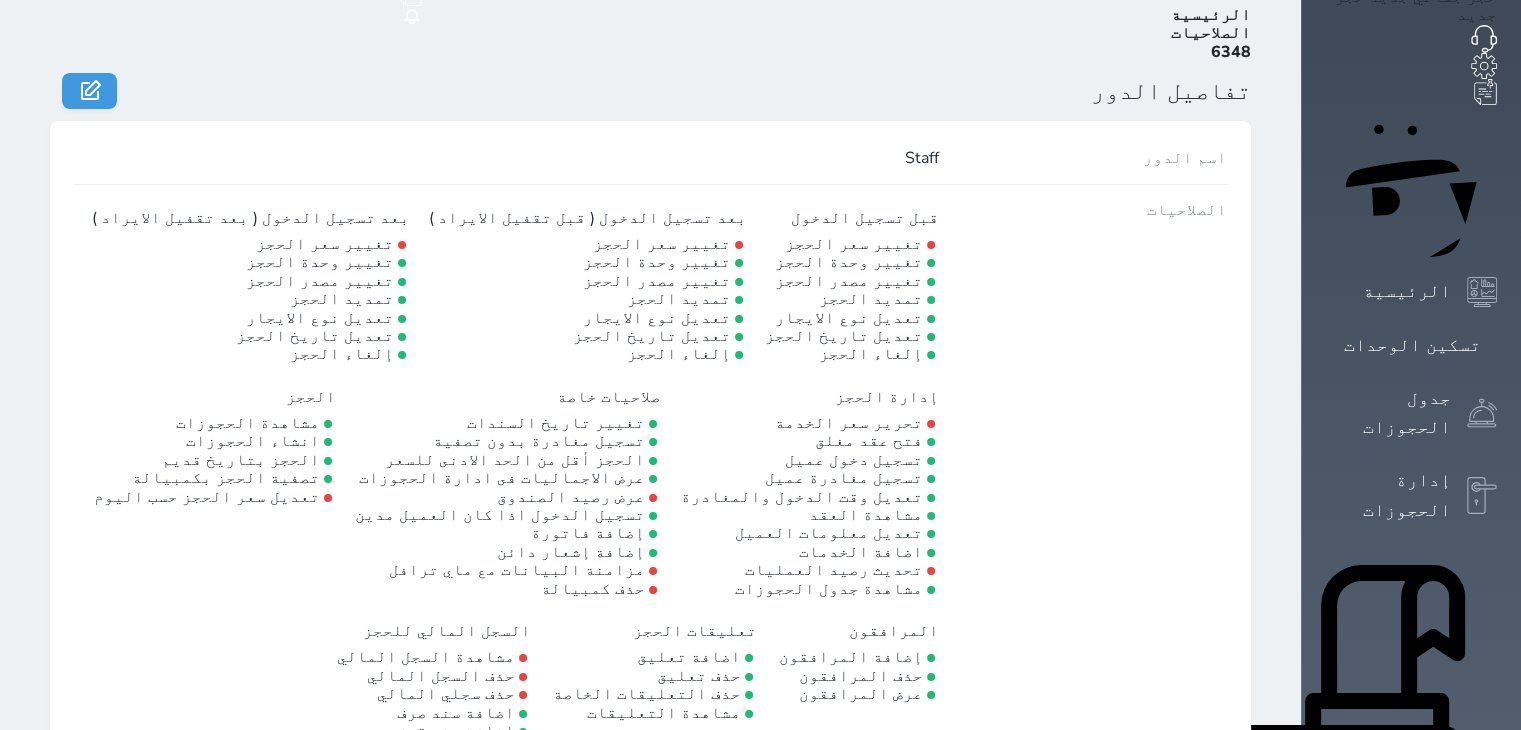 scroll, scrollTop: 0, scrollLeft: 0, axis: both 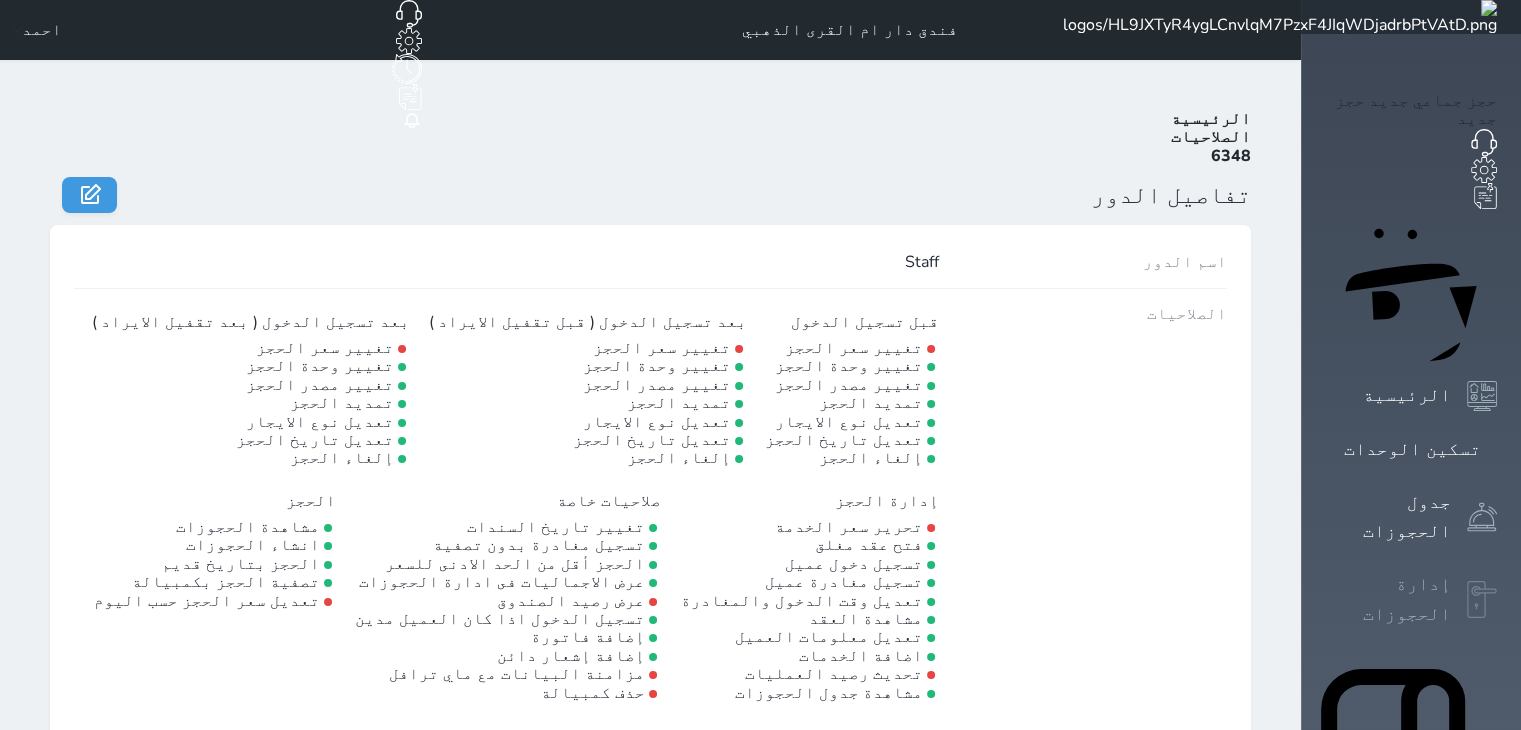 click on "إدارة الحجوزات" at bounding box center (1388, 599) 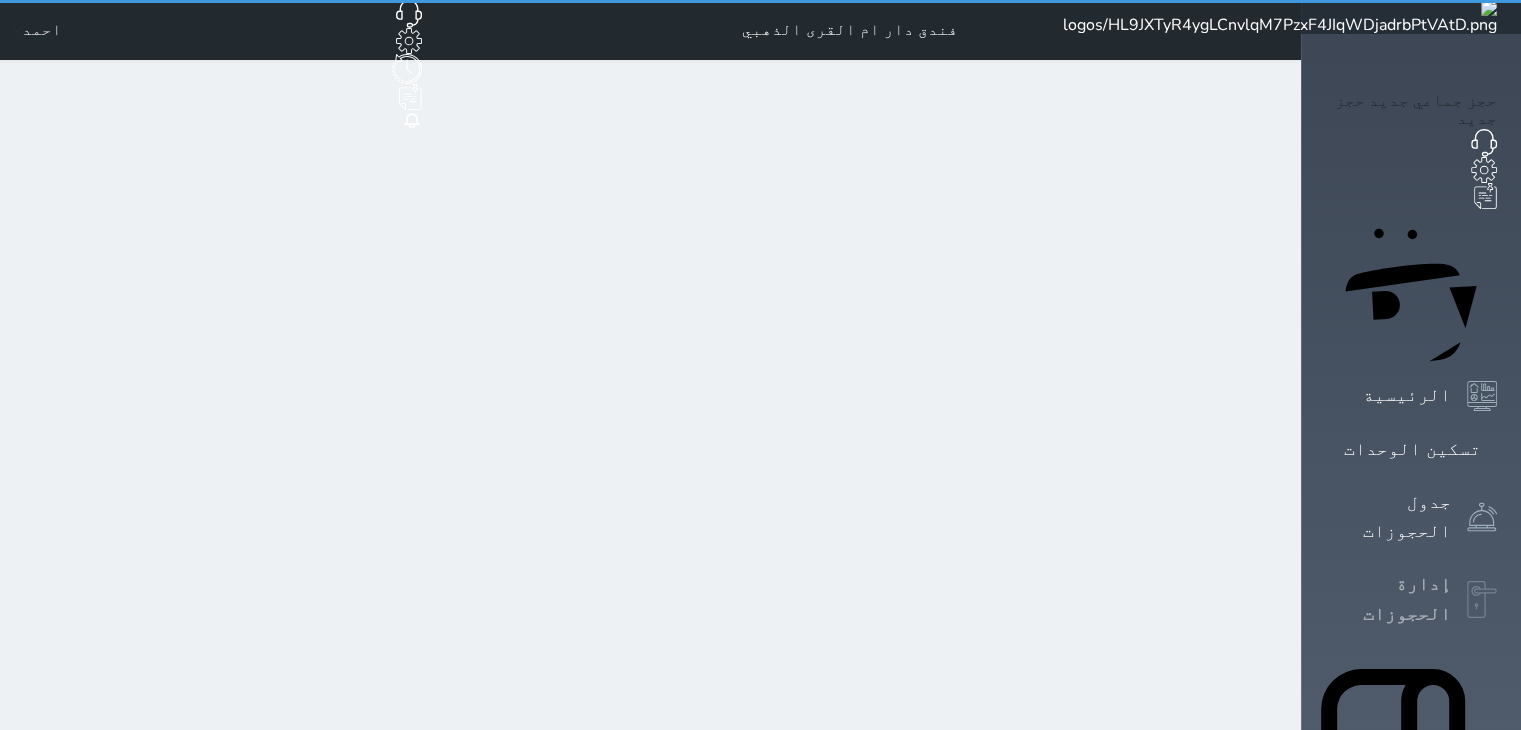 select on "open_all" 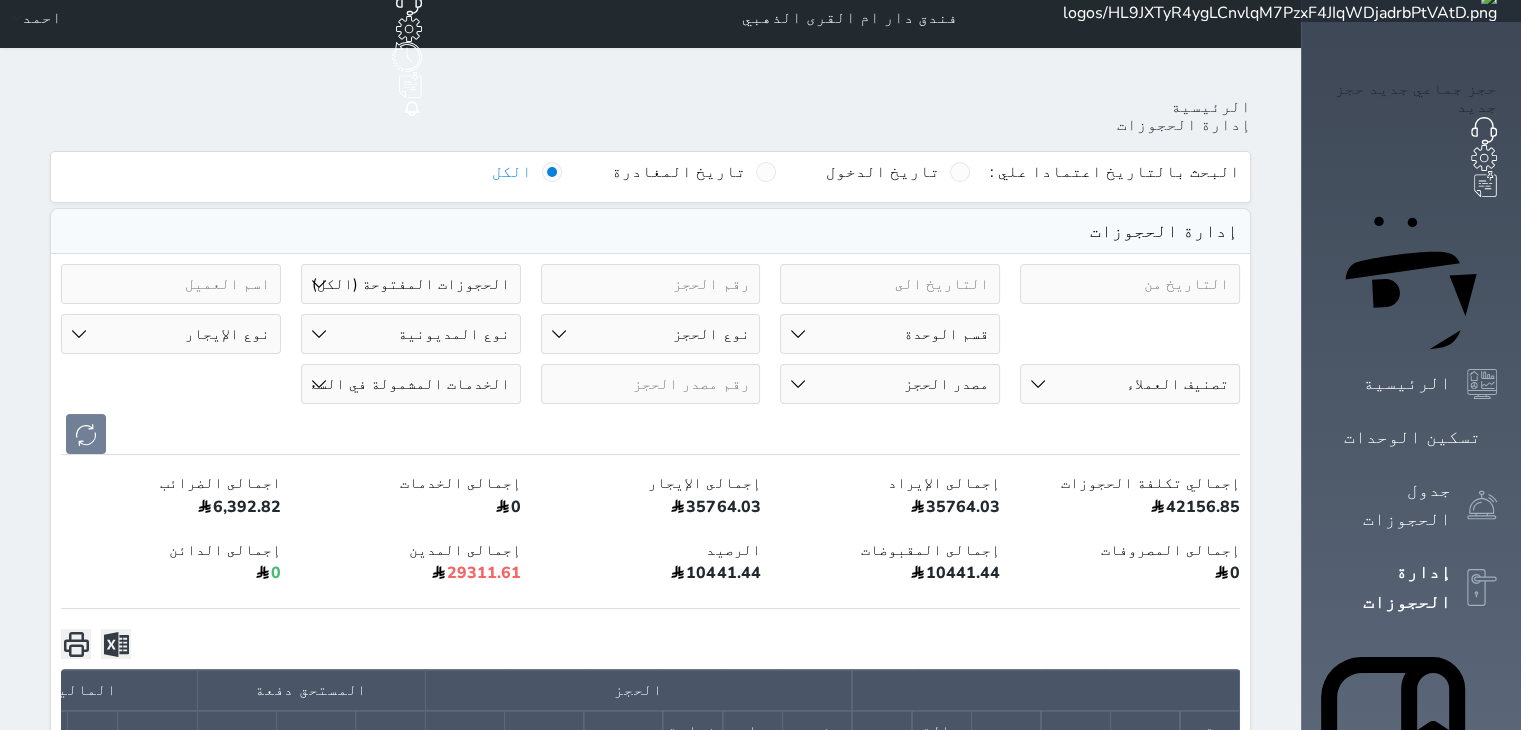 scroll, scrollTop: 0, scrollLeft: 0, axis: both 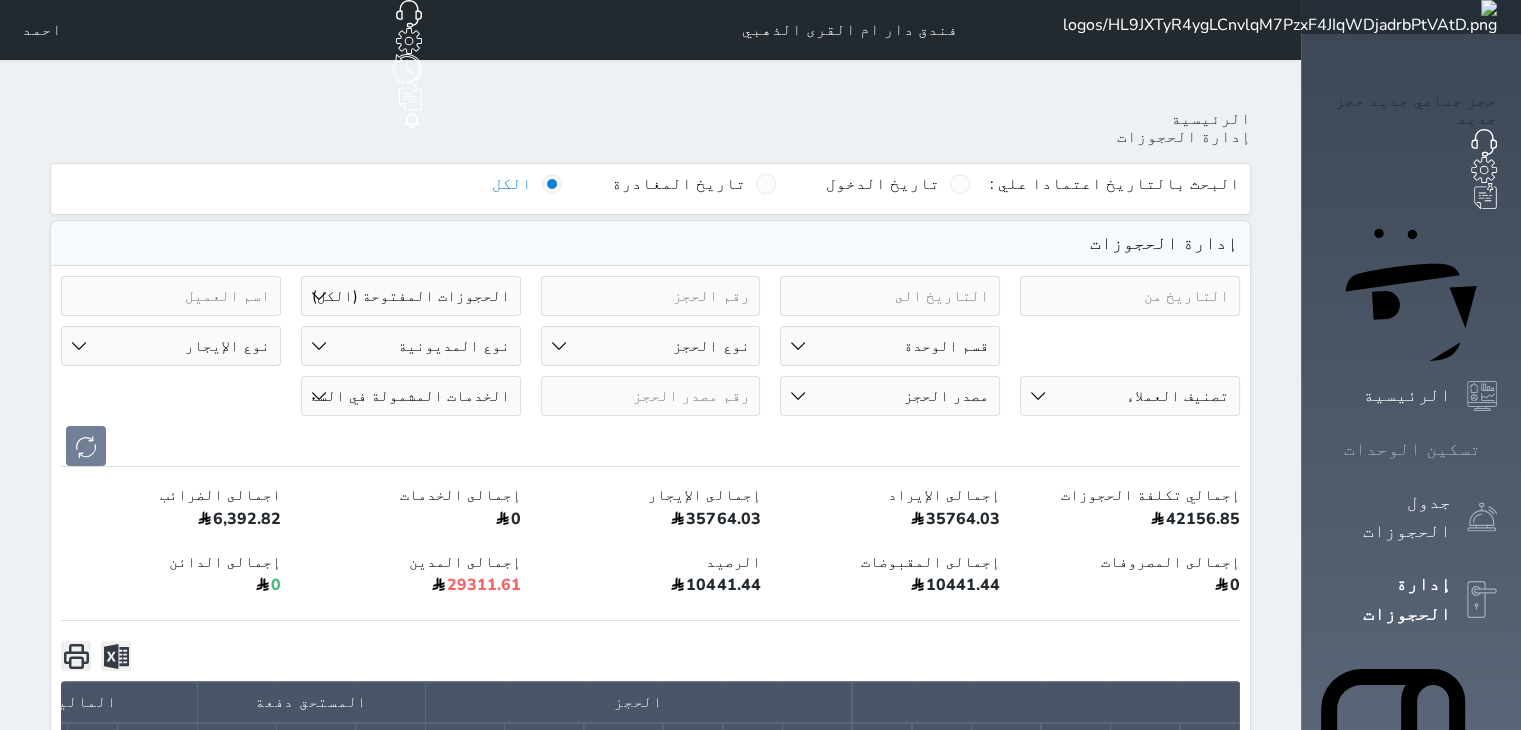 click at bounding box center [1497, 449] 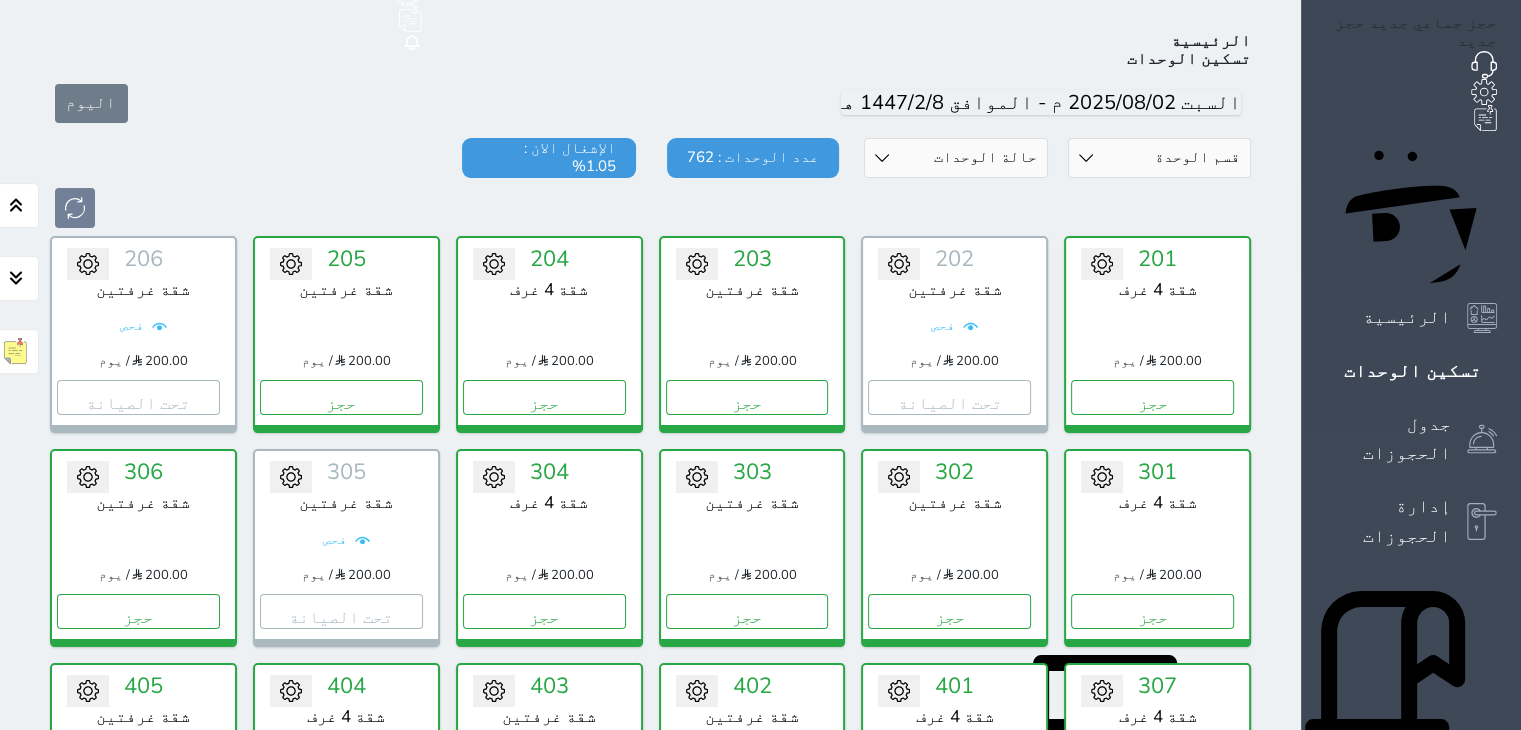 scroll, scrollTop: 78, scrollLeft: 0, axis: vertical 